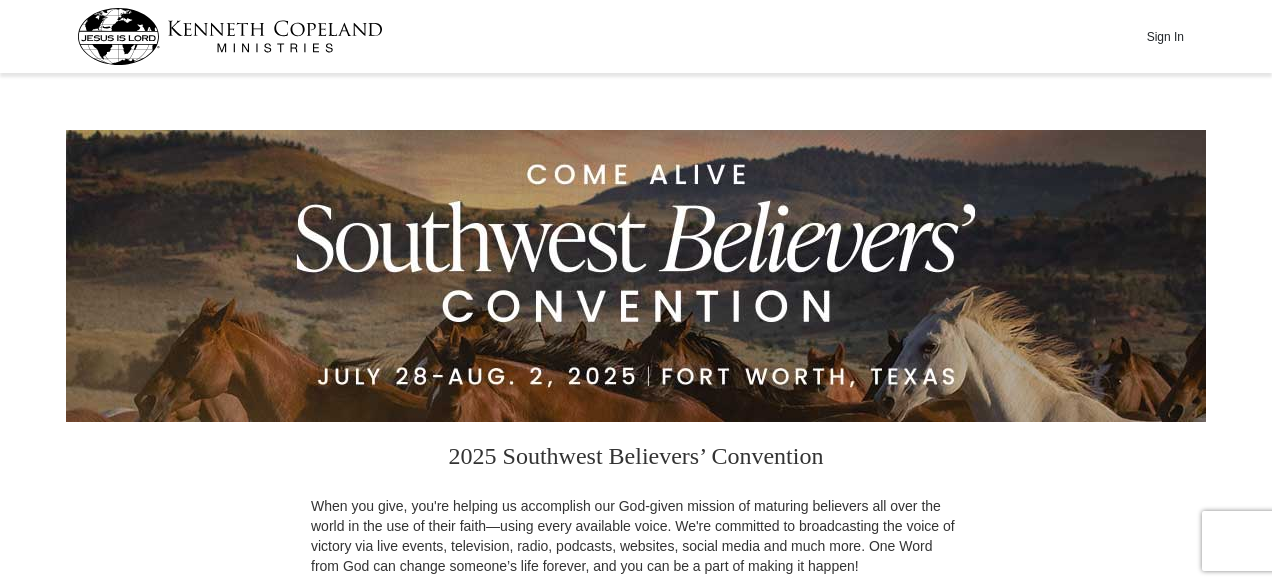 scroll, scrollTop: 0, scrollLeft: 0, axis: both 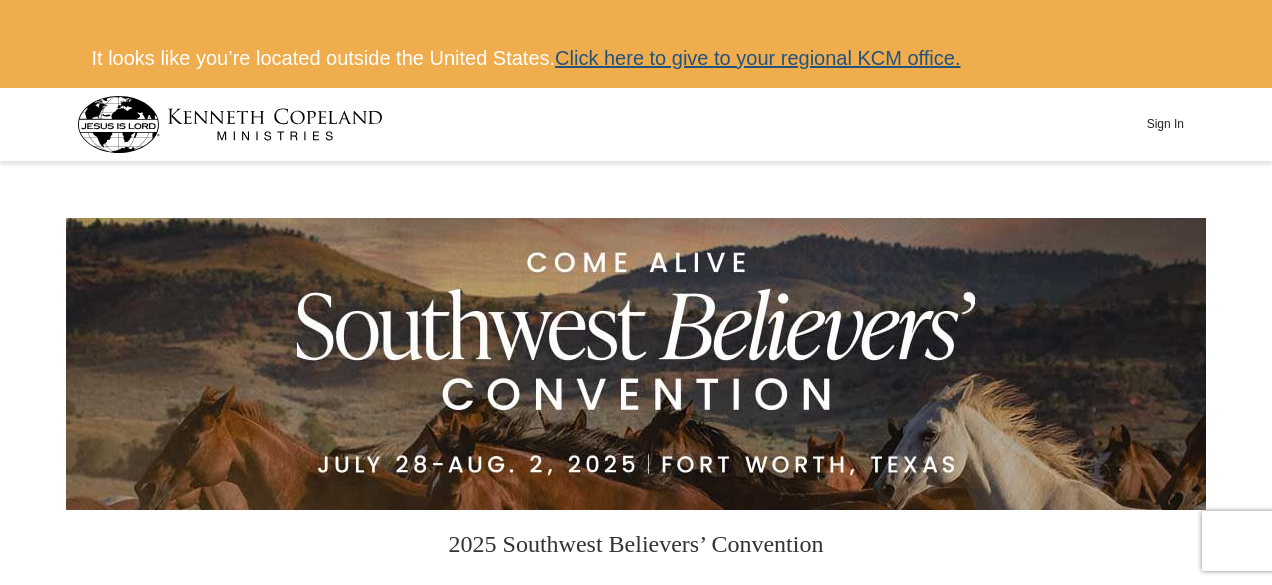 click on "Click here to give to your regional KCM office." at bounding box center (757, 58) 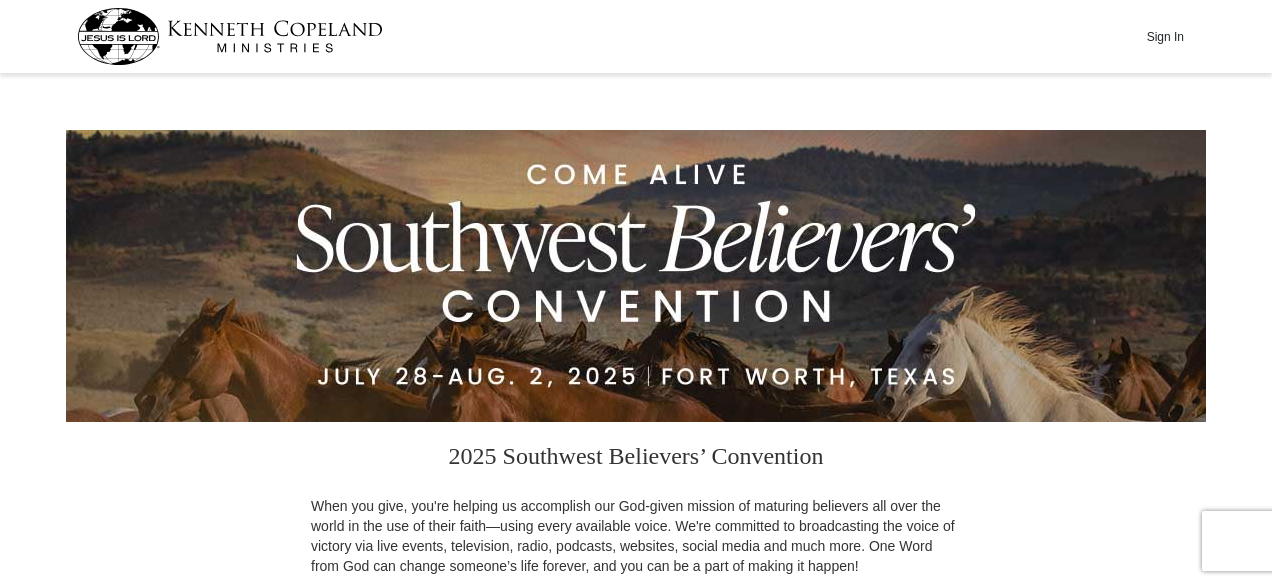 scroll, scrollTop: 0, scrollLeft: 0, axis: both 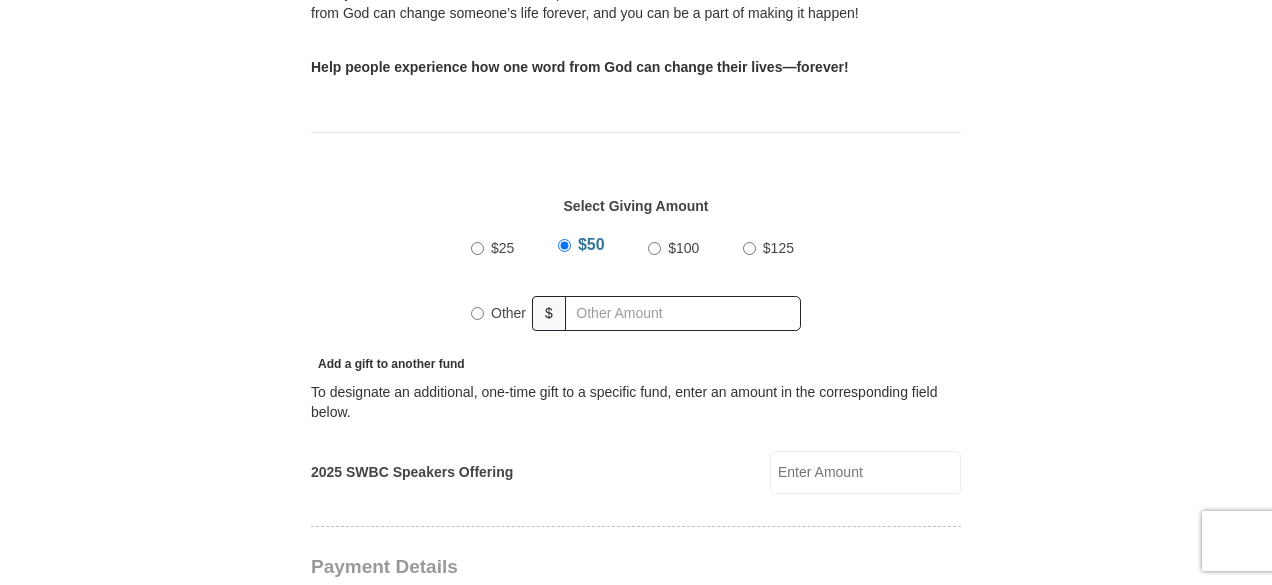 click on "$" at bounding box center [549, 313] 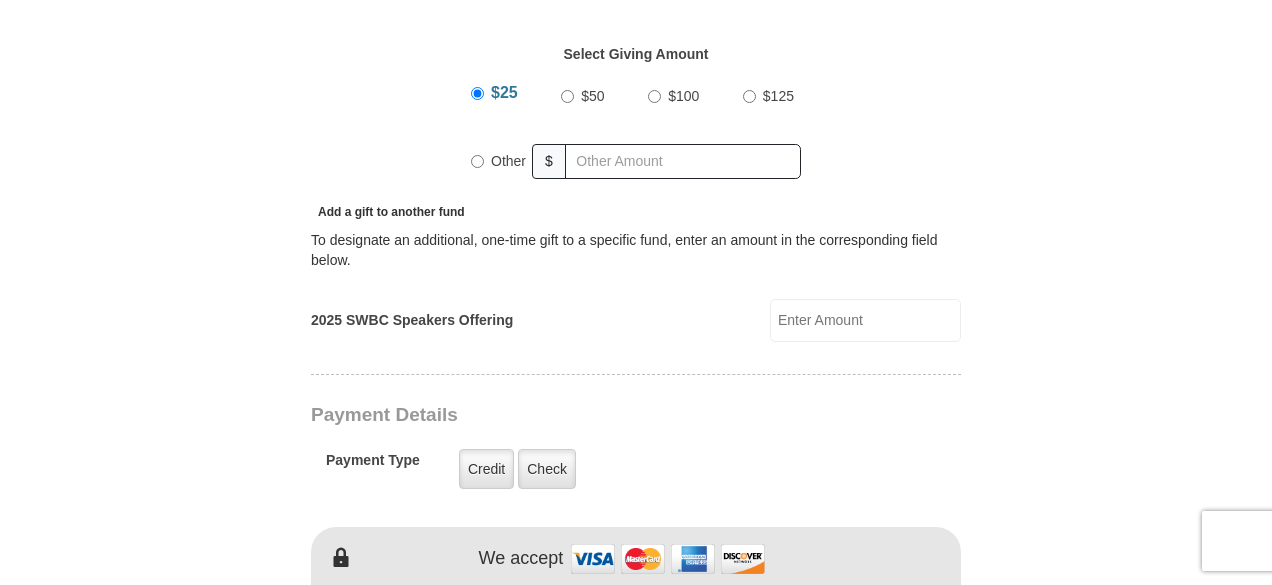 scroll, scrollTop: 802, scrollLeft: 0, axis: vertical 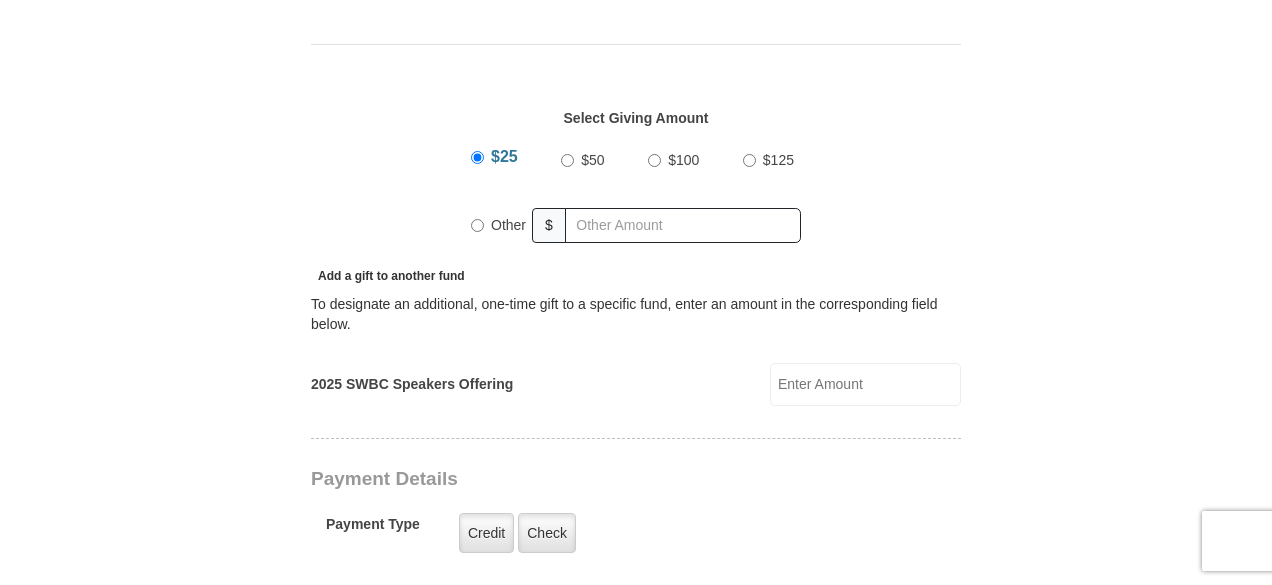 click on "2025 SWBC Speakers Offering" at bounding box center (865, 384) 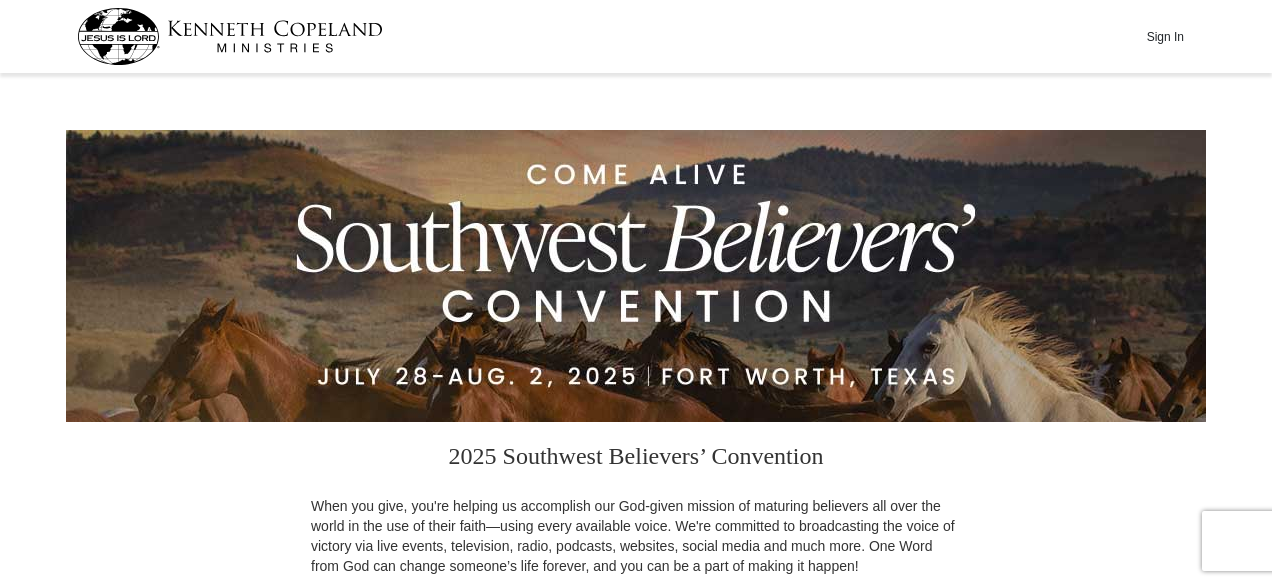 scroll, scrollTop: 0, scrollLeft: 0, axis: both 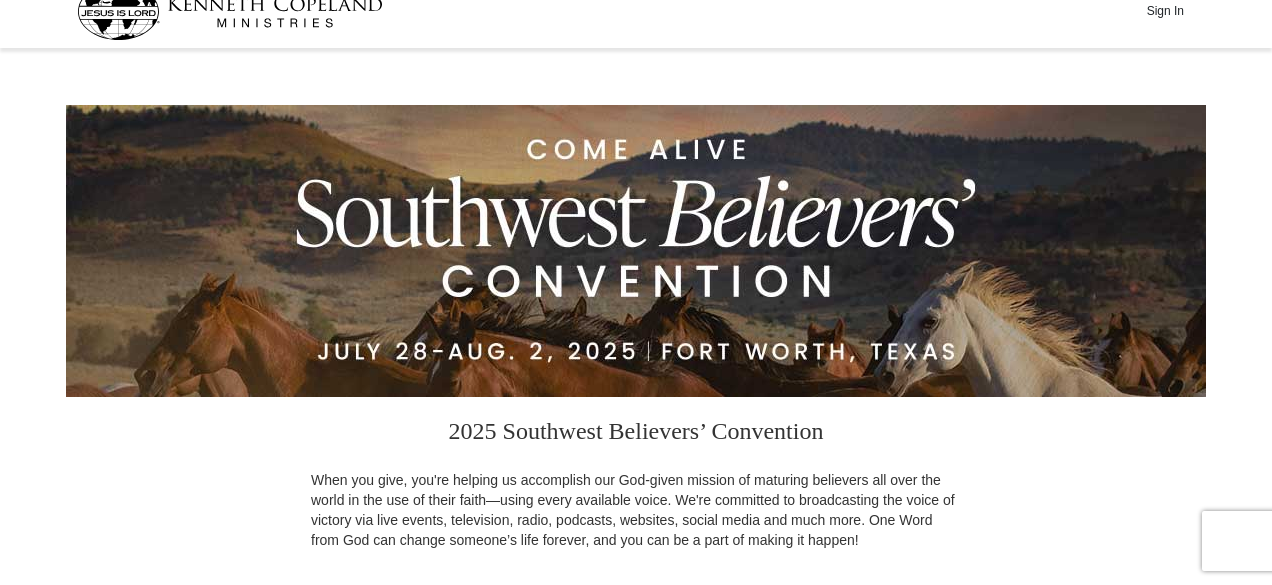 drag, startPoint x: 1277, startPoint y: 67, endPoint x: 1279, endPoint y: 155, distance: 88.02273 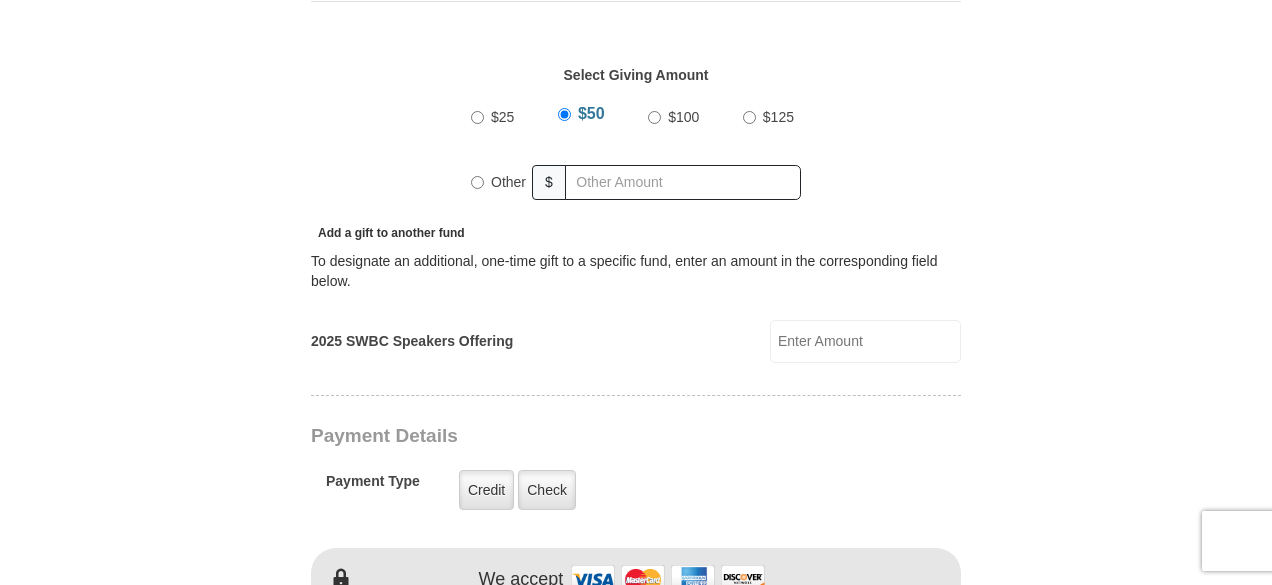 scroll, scrollTop: 775, scrollLeft: 0, axis: vertical 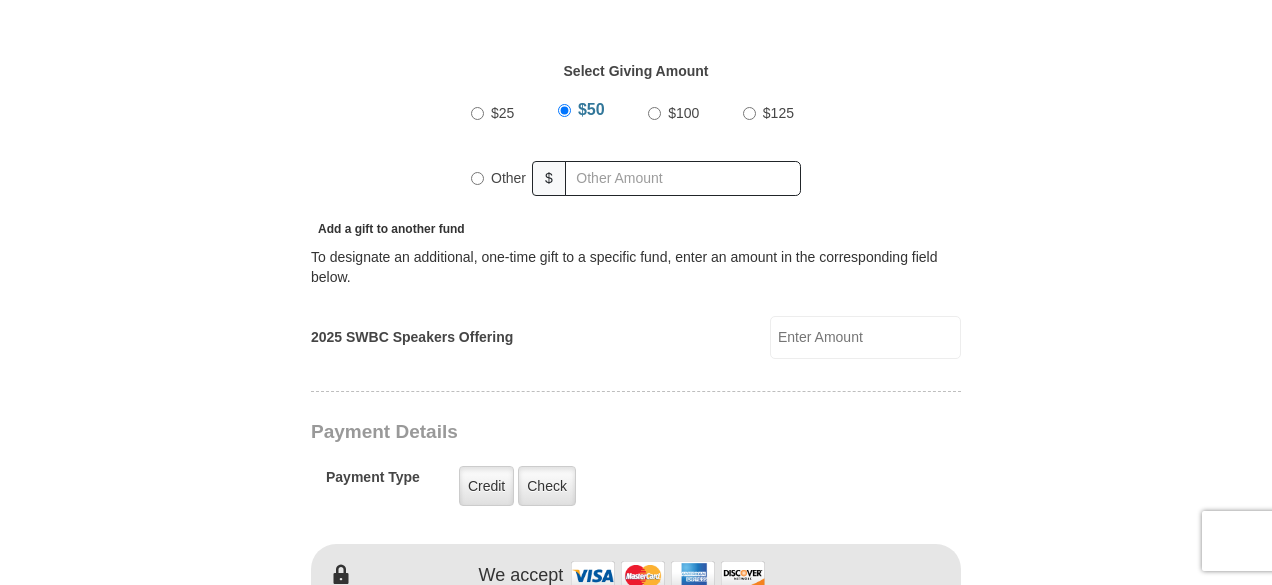 click on "Other" at bounding box center [477, 178] 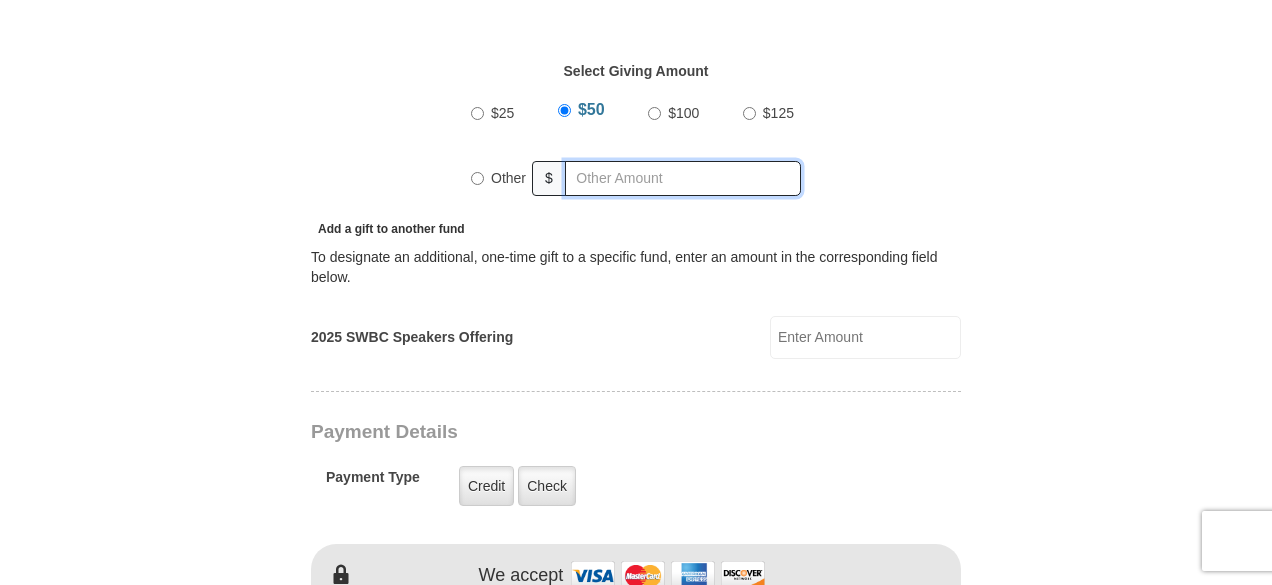 radio on "true" 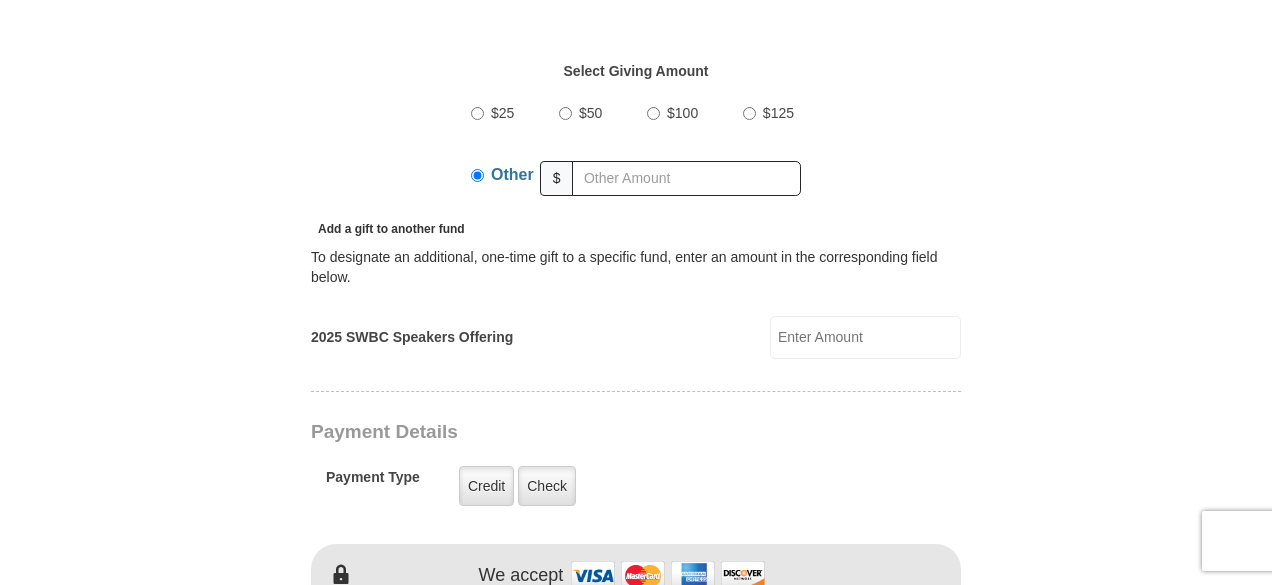 click on "$25
$50
$100
$125
Other $" at bounding box center (636, 153) 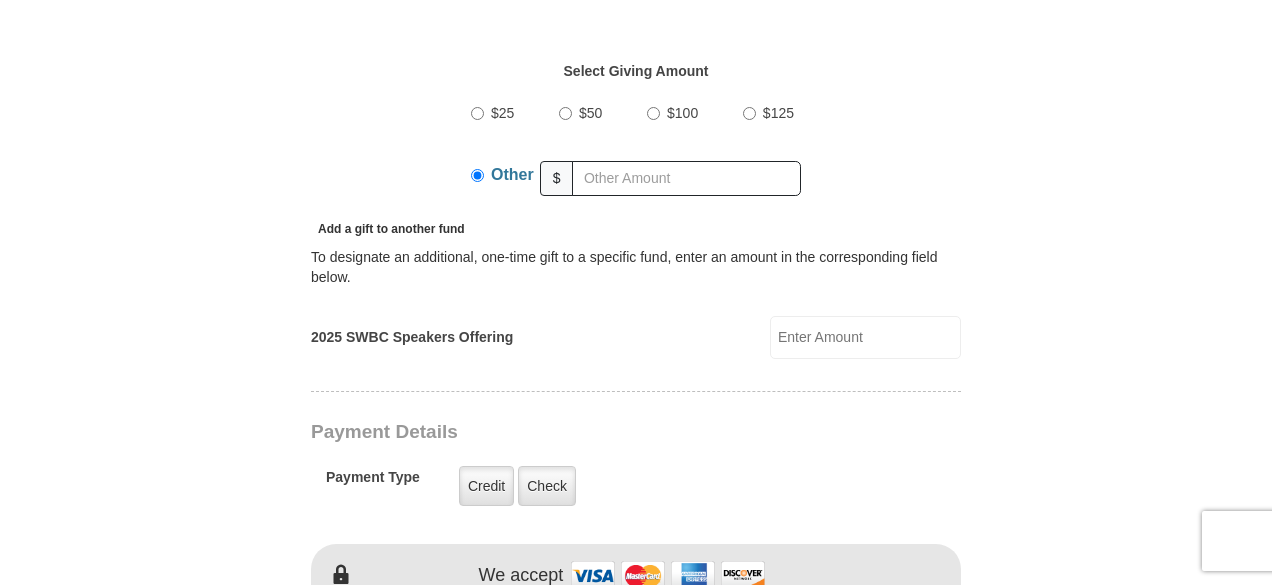 click on "2025 SWBC Speakers Offering" at bounding box center (865, 337) 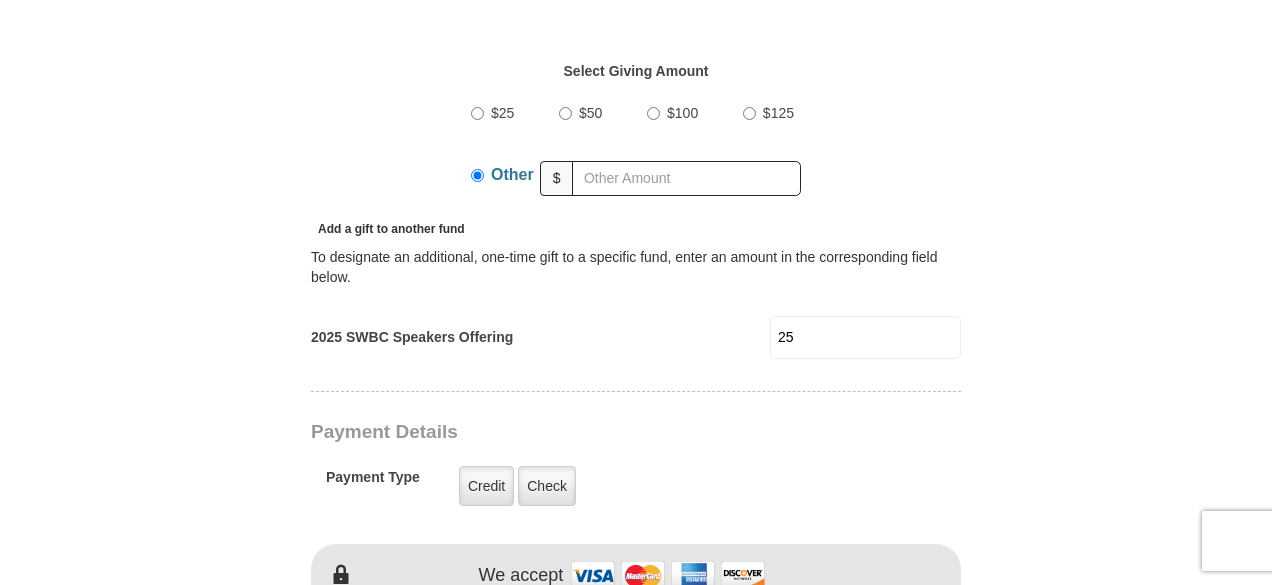 type on "25" 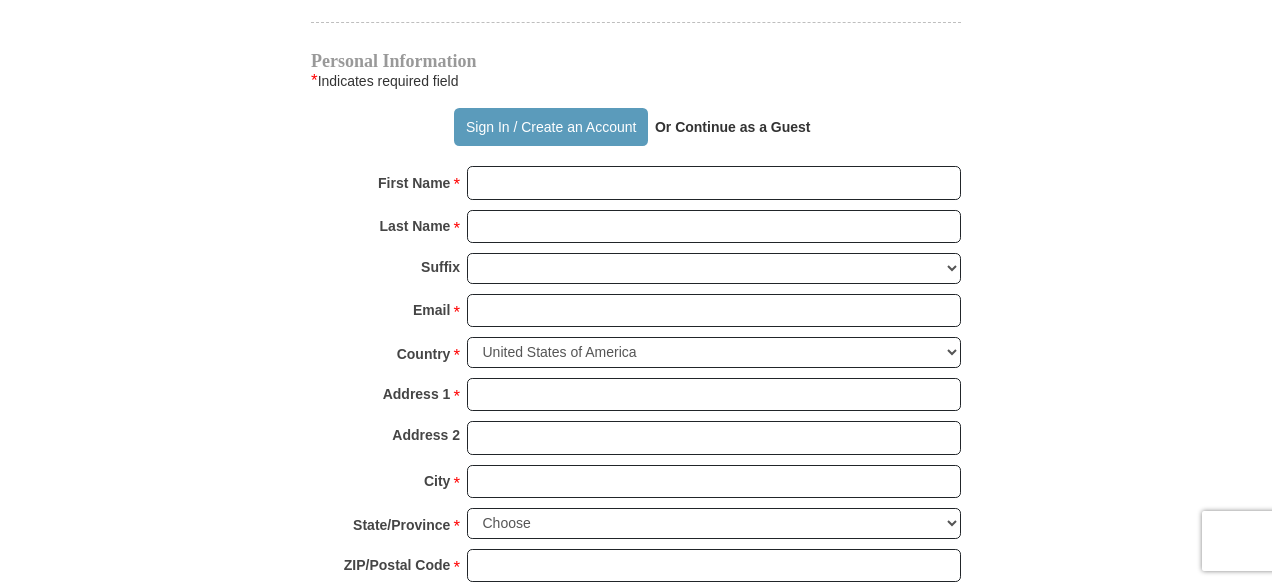 scroll, scrollTop: 1498, scrollLeft: 0, axis: vertical 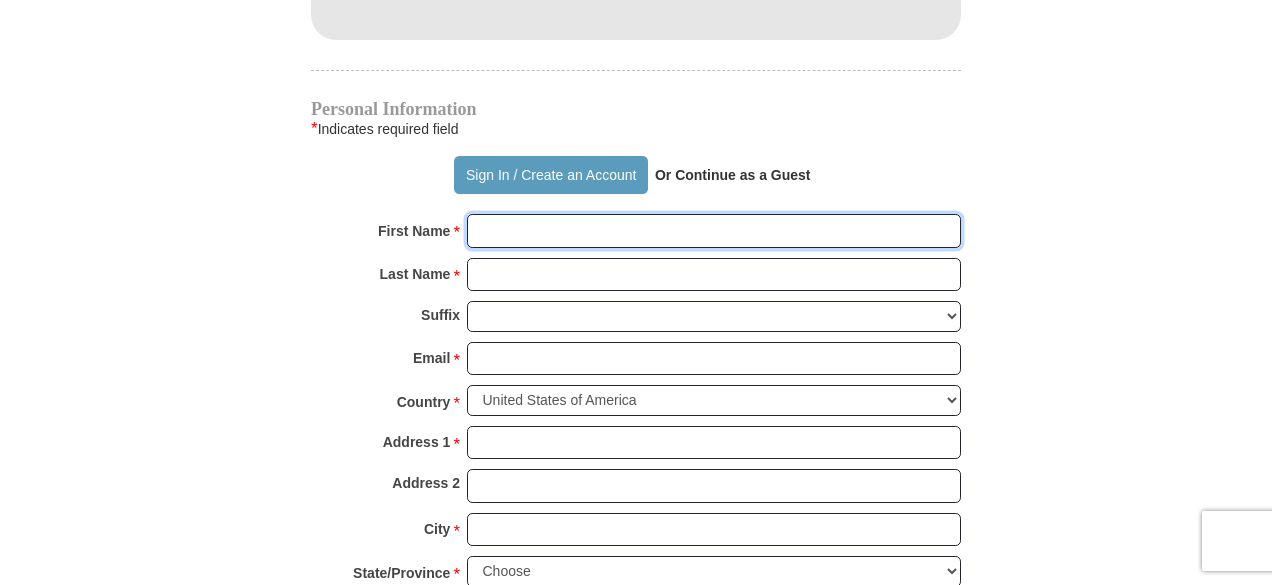 click on "First Name
*" at bounding box center [714, 231] 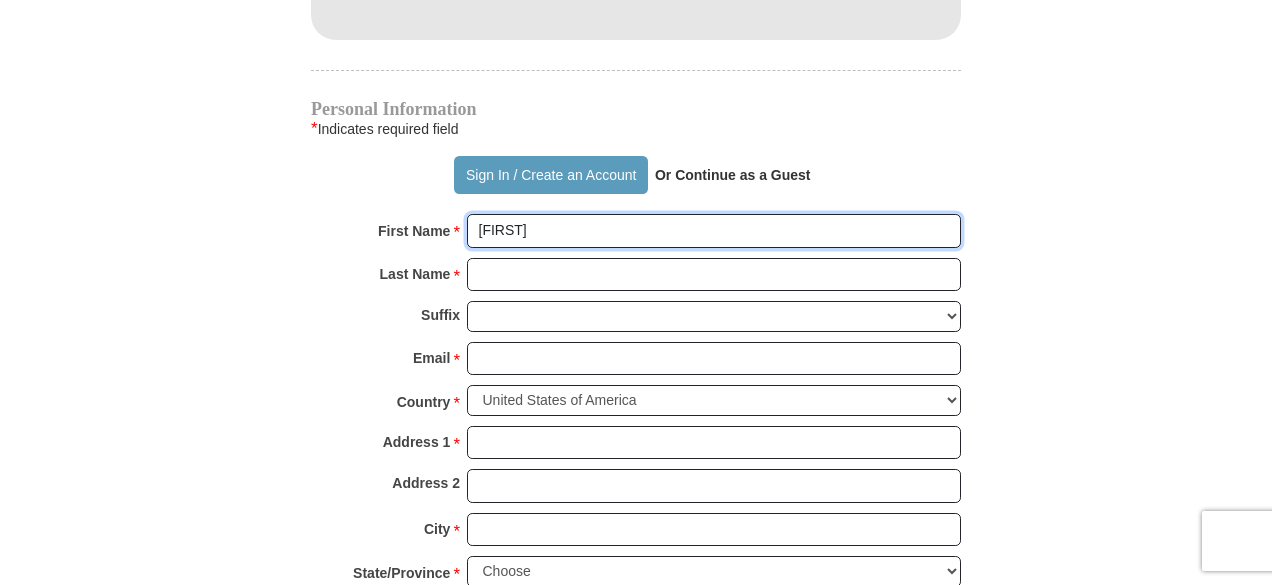 type on "[FIRST]" 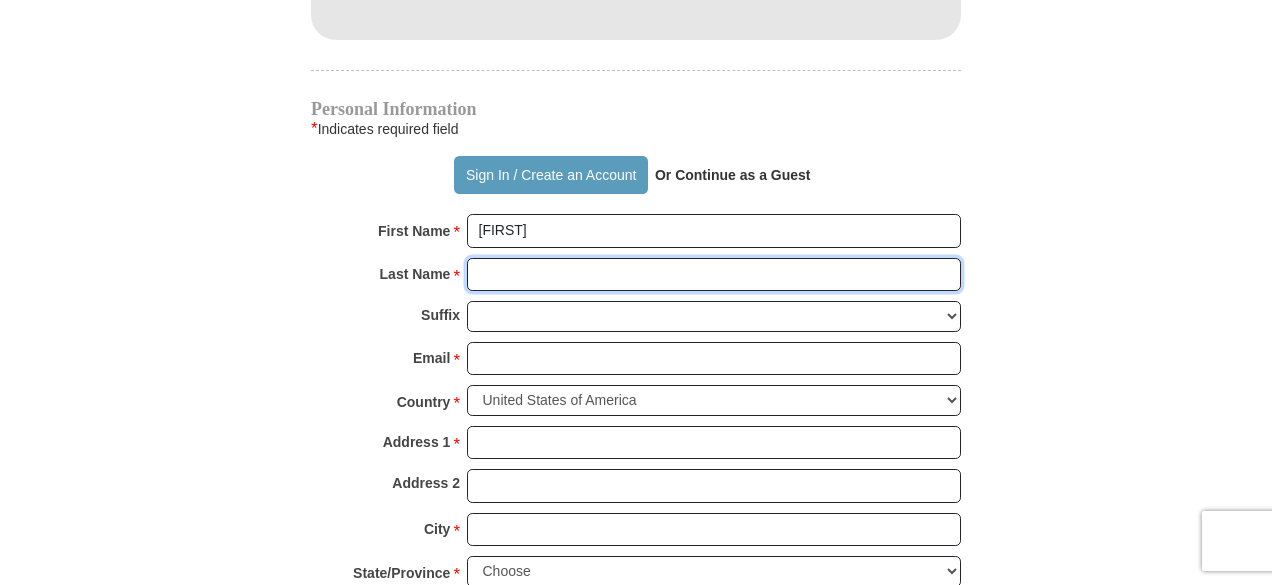click on "Last Name
*" at bounding box center [714, 275] 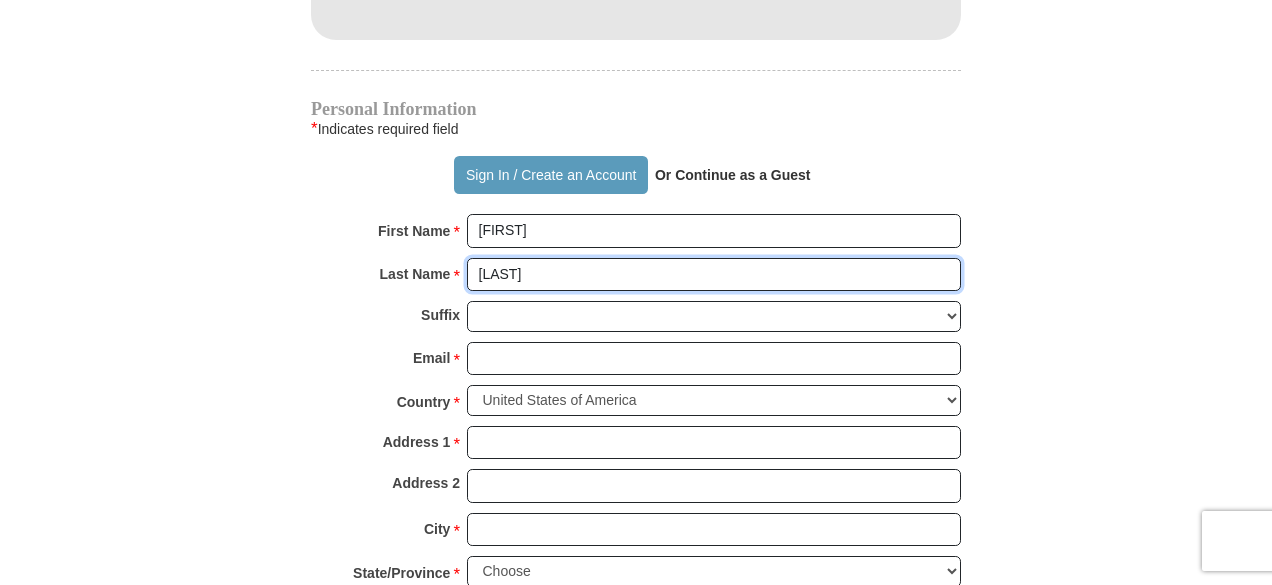 type on "[LAST]" 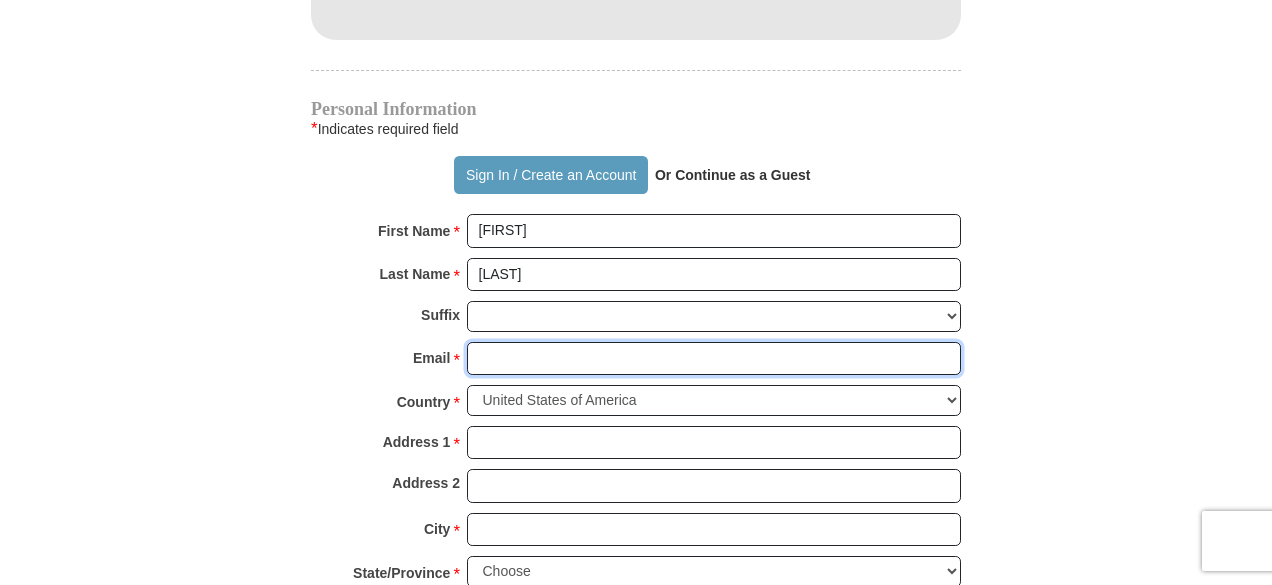 click on "Email
*" at bounding box center (714, 359) 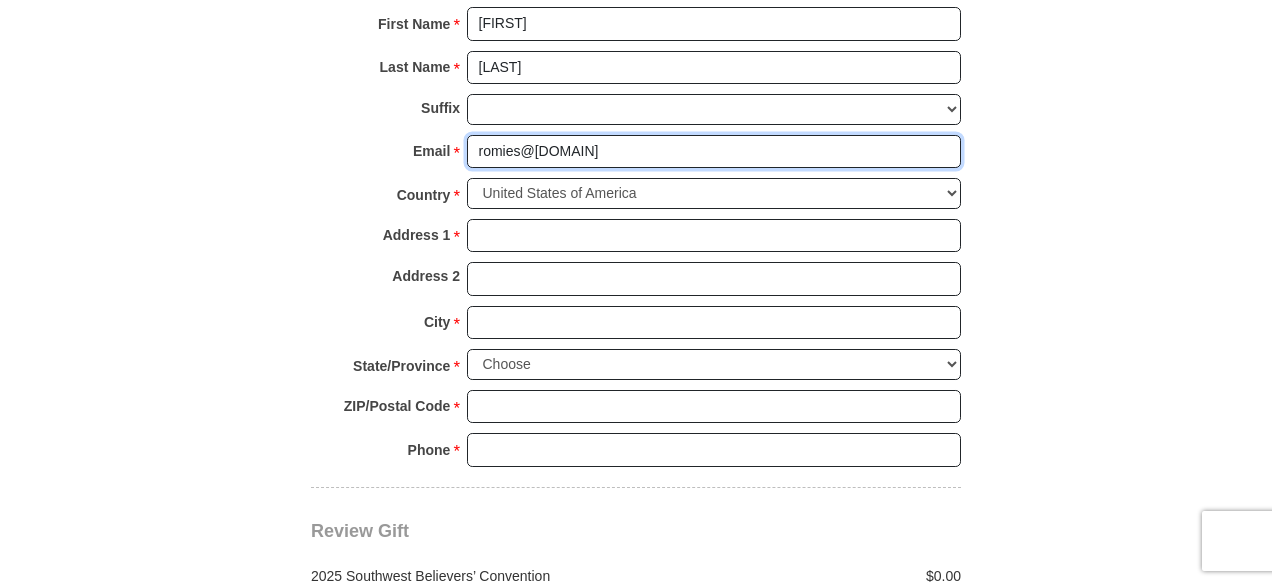 scroll, scrollTop: 1714, scrollLeft: 0, axis: vertical 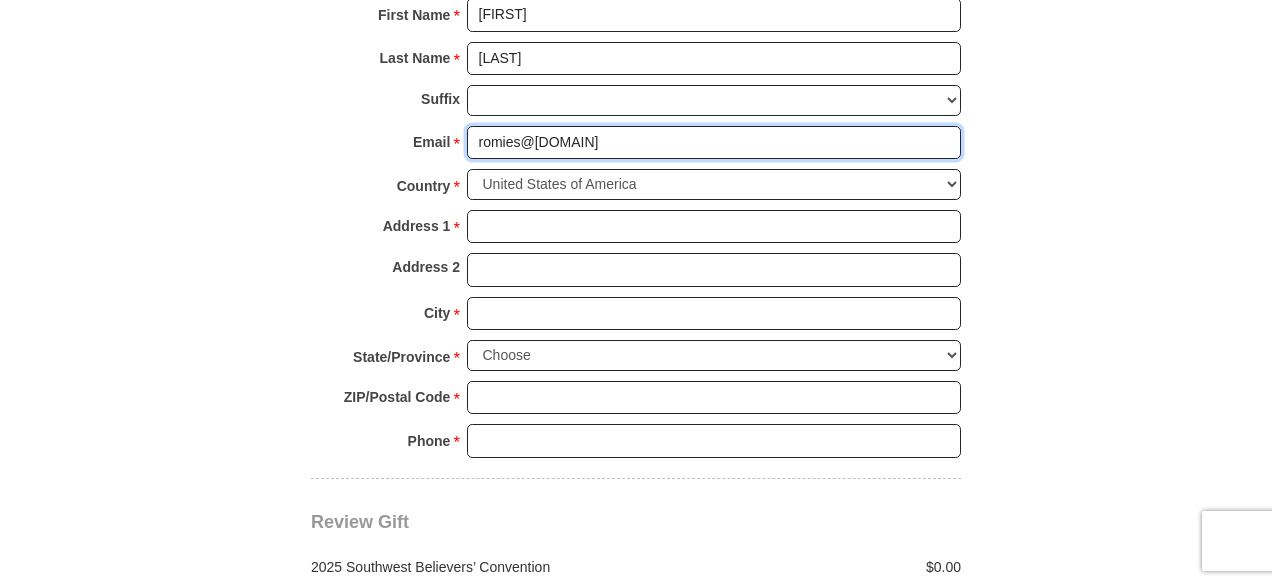 type on "[EMAIL]" 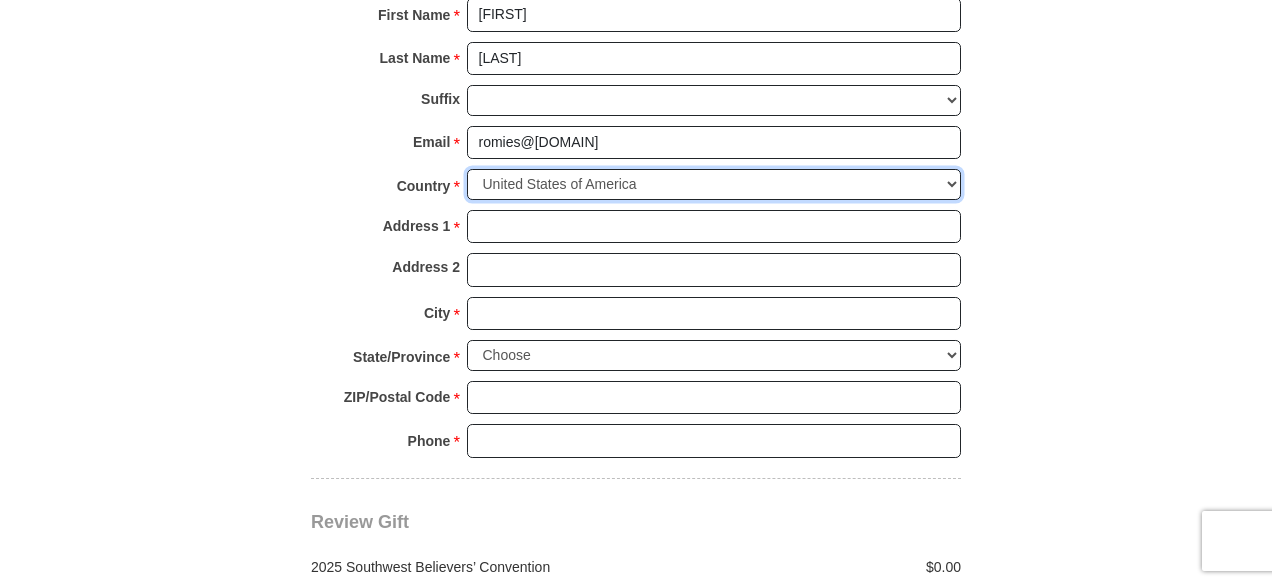 click on "United States of America Canada Antigua and Barbuda Argentina Armenia Aruba Australia Austria Azerbaijan Bahamas Bangladesh Barbados Belarus Belgium Belize Bermuda Bolivia Bosnia and Herzegovina Brazil Bulgaria Cayman Islands Chile China Colombia Costa Rica Croatia Cuba Cyprus Czech Republic Denmark Dominican Republic Ecuador Egypt Estonia Finland France Germany Gibraltar Greece Grenada Guatemala Guyana Hong Kong Hungary Iceland India Indonesia Ireland Israel Italy Jamaica Japan Jordan Kazakhstan Kenya Kuwait Malaysia Mexico Mozambique New Zealand Nigeria Norway Oman Pakistan Paraguay Peoples Democratic Republic of Korea Peru Poland Portugal Puerto Rico Qatar Republic of Georgia Republic of South Korea Romania Russia Saint Vincent and the Grenadines Saudi Arabia Singapore Slovakia Slovenia South Africa Spain Sri Lanka Sweden Switzerland Taiwan Thailand The Netherlands The Philippines Trinidad and Tobago Turkey Ukraine United Arab Emirates United Kingdom United States Minor Outlying Islands Uruguay Uzbekistan" at bounding box center (714, 184) 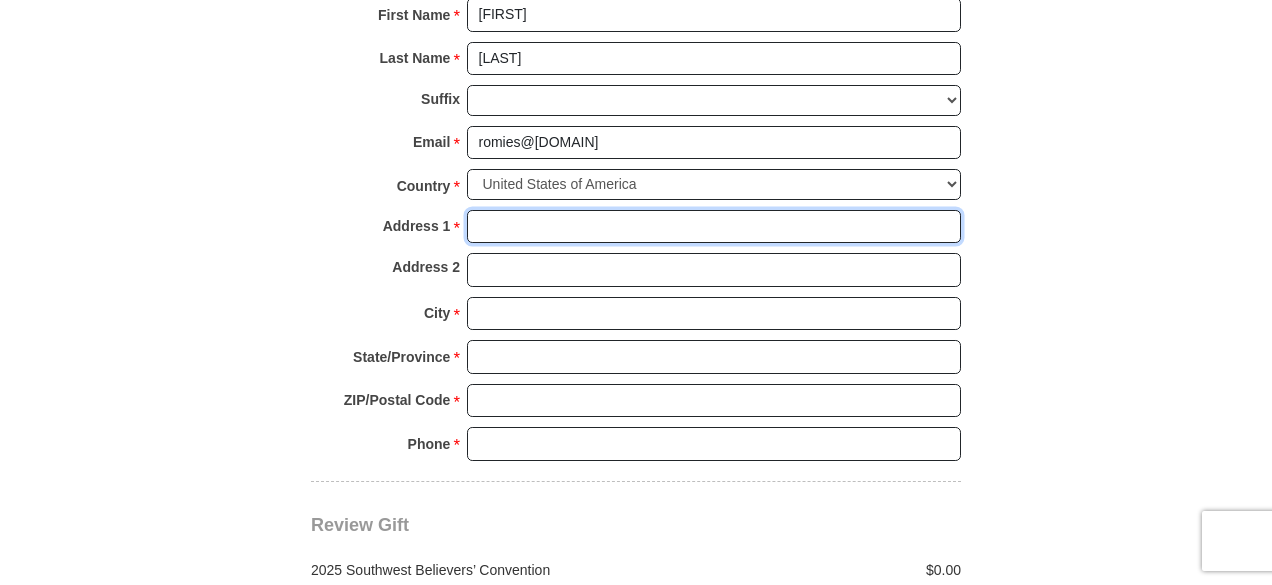 click on "Address 1
*" at bounding box center [714, 227] 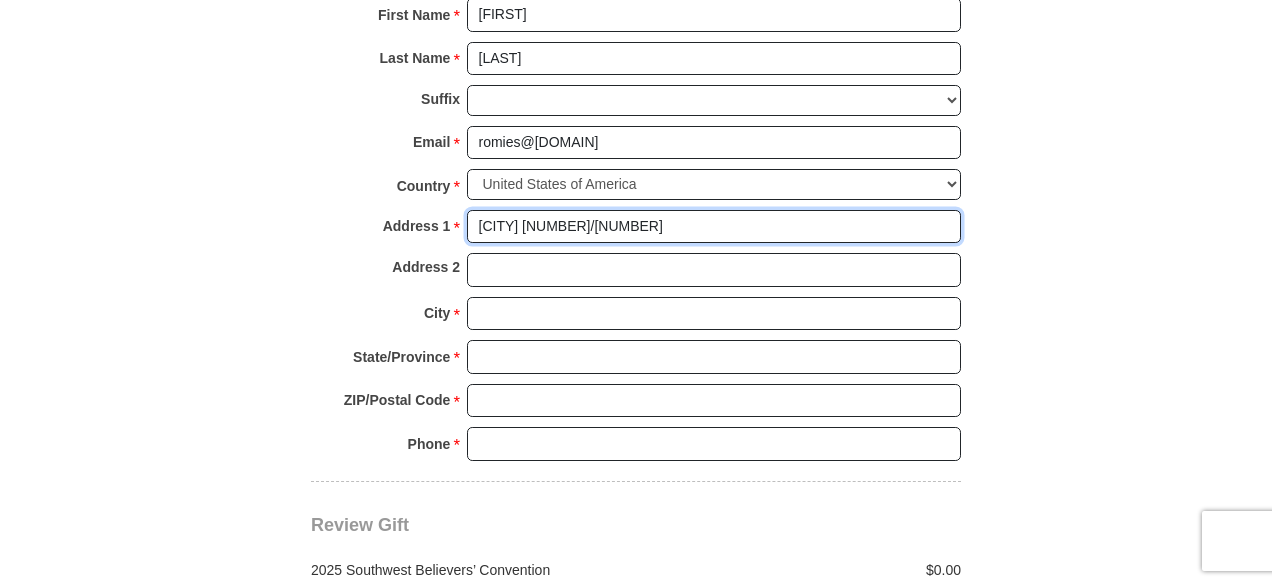 type on "[STREET]" 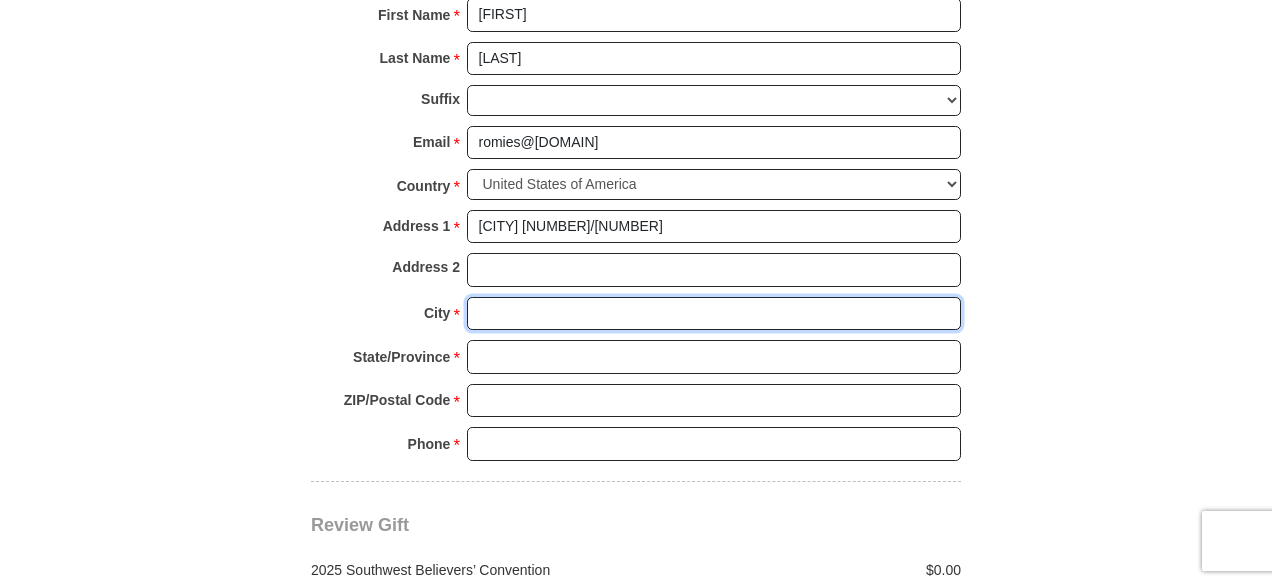 click on "City
*" at bounding box center [714, 314] 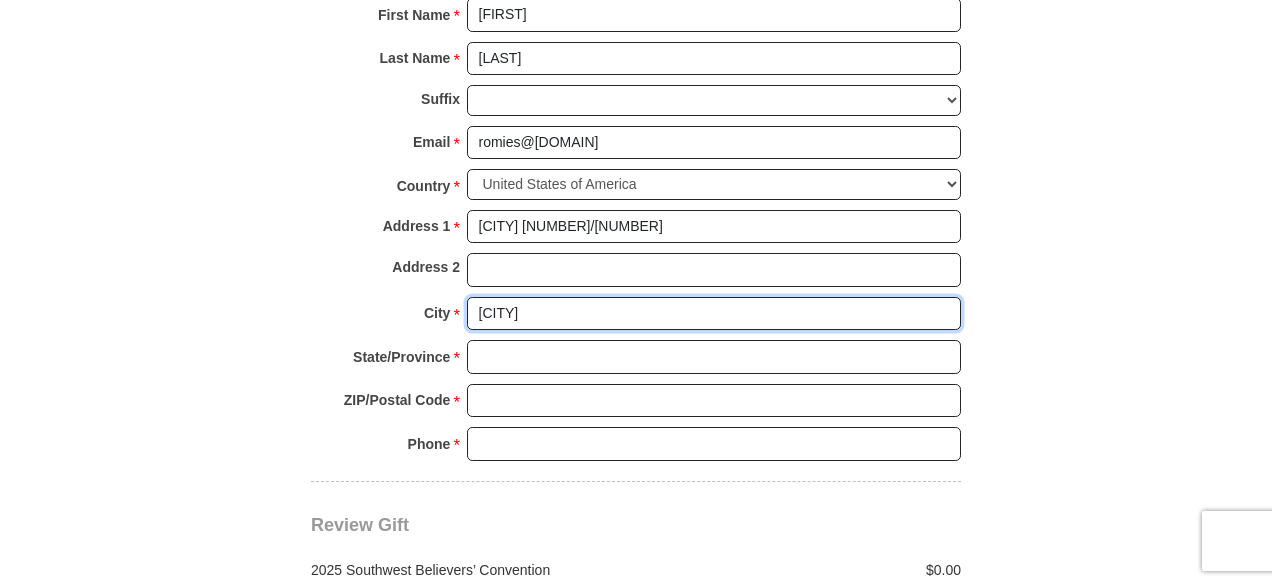 type on "[CITY]" 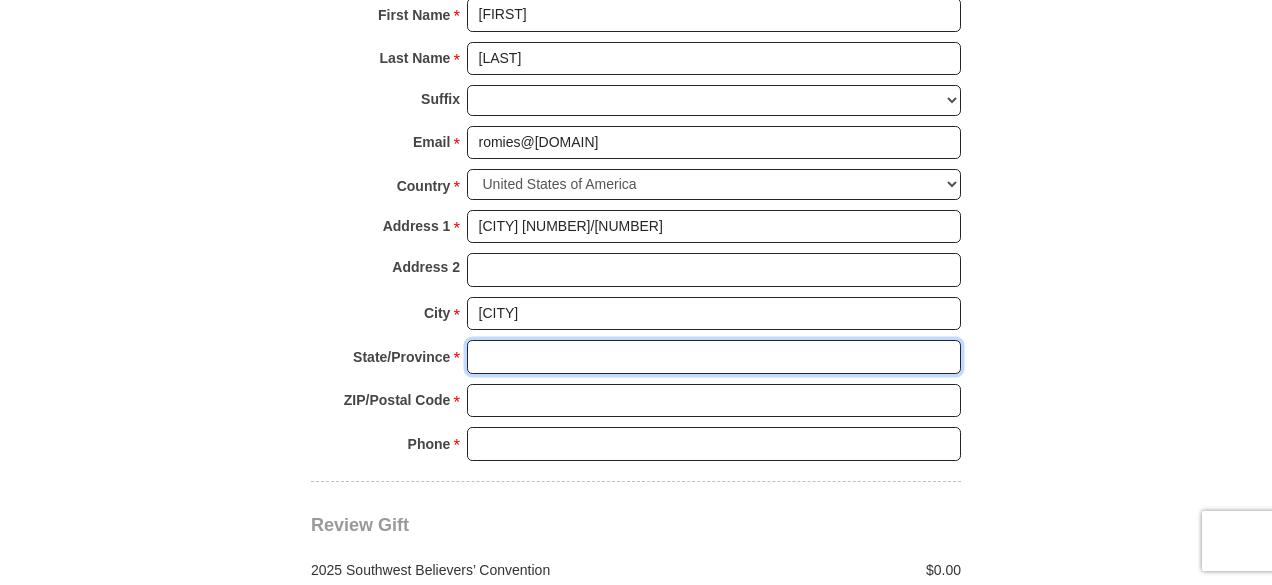 click on "State/Province
*" at bounding box center [714, 357] 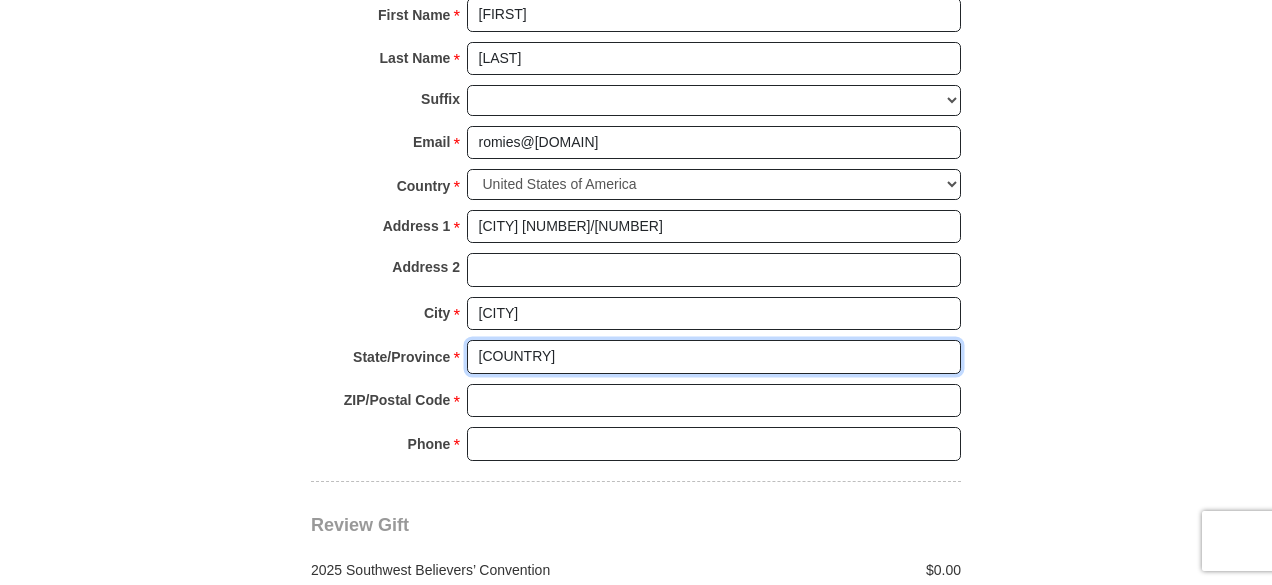 type on "CR" 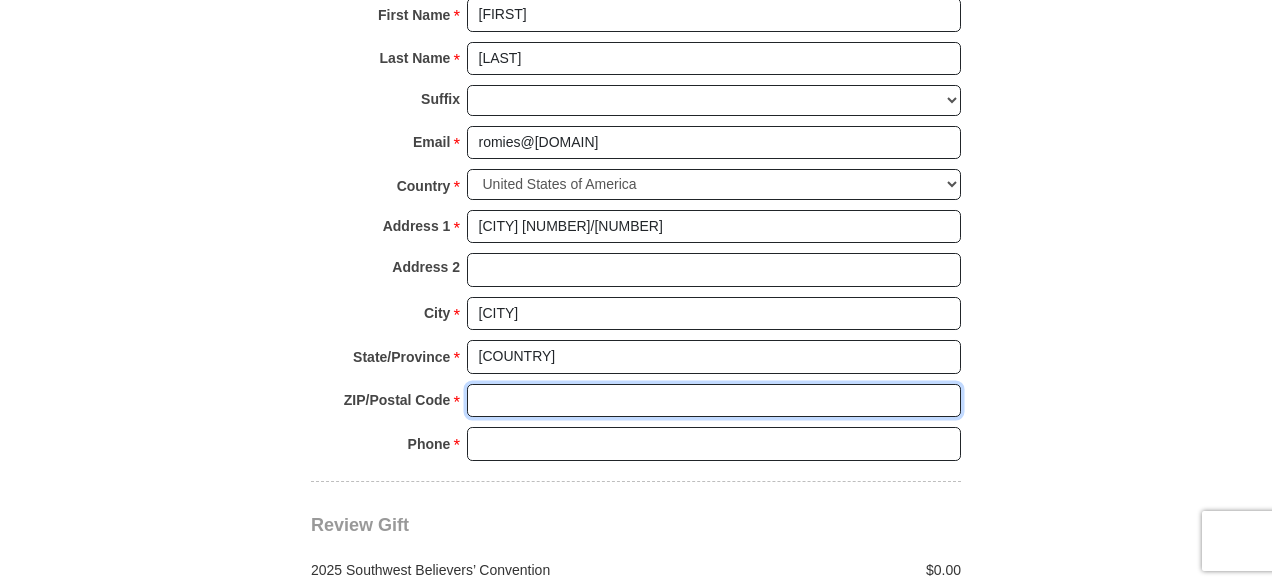 click on "ZIP/Postal Code
*" at bounding box center (714, 401) 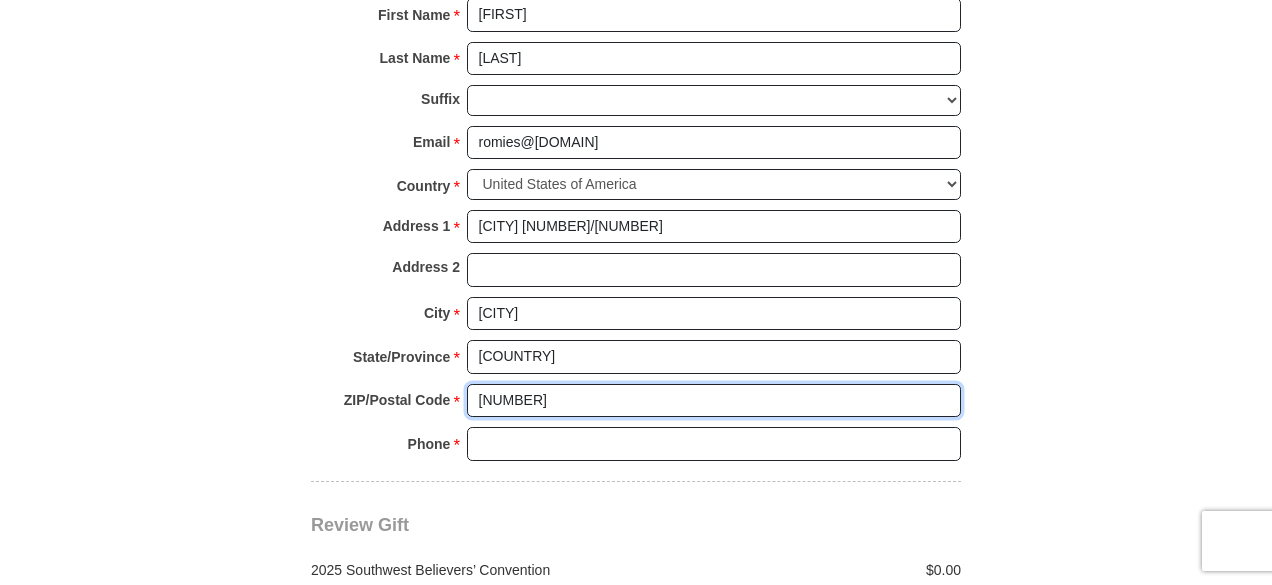 type on "14200" 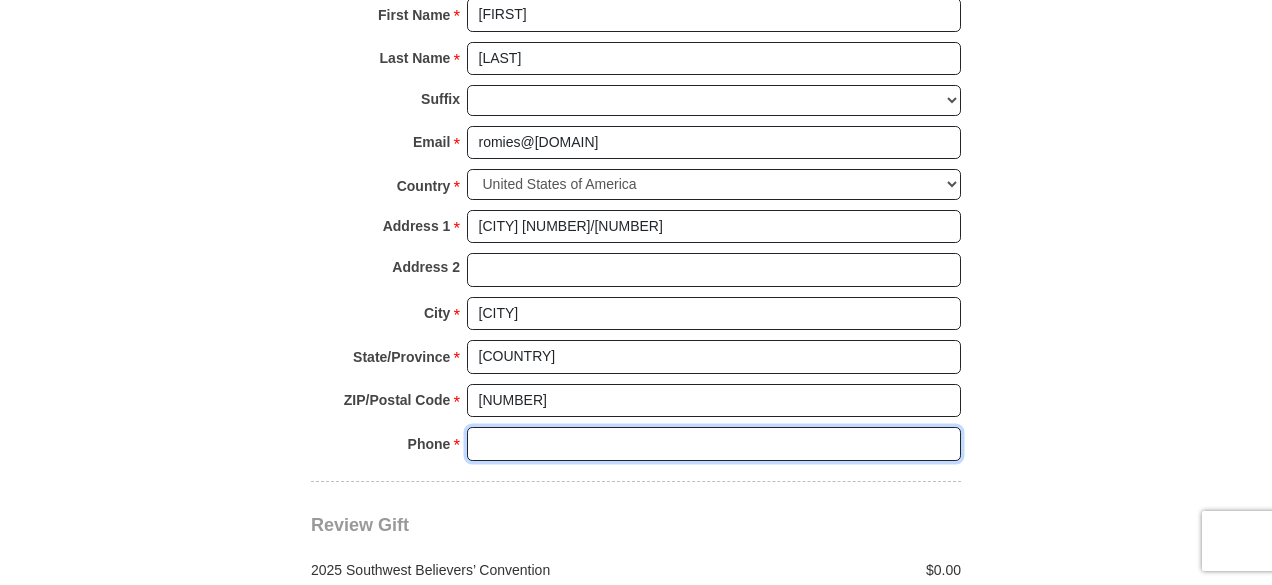 click on "Phone
*
*" at bounding box center (714, 444) 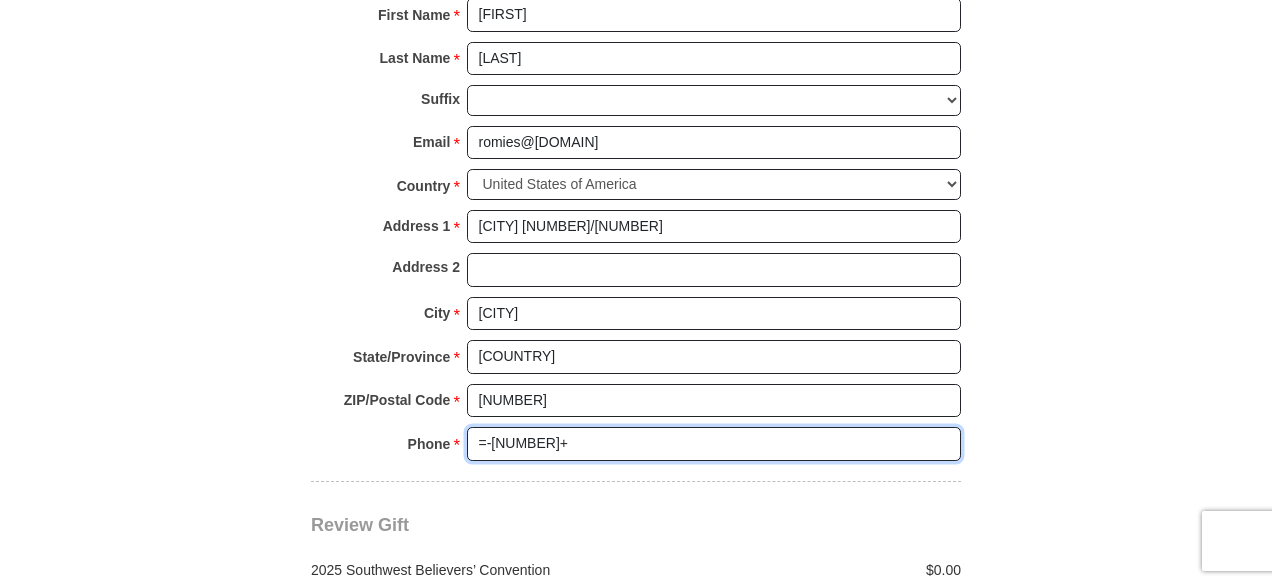 click on "=-098+" at bounding box center [714, 444] 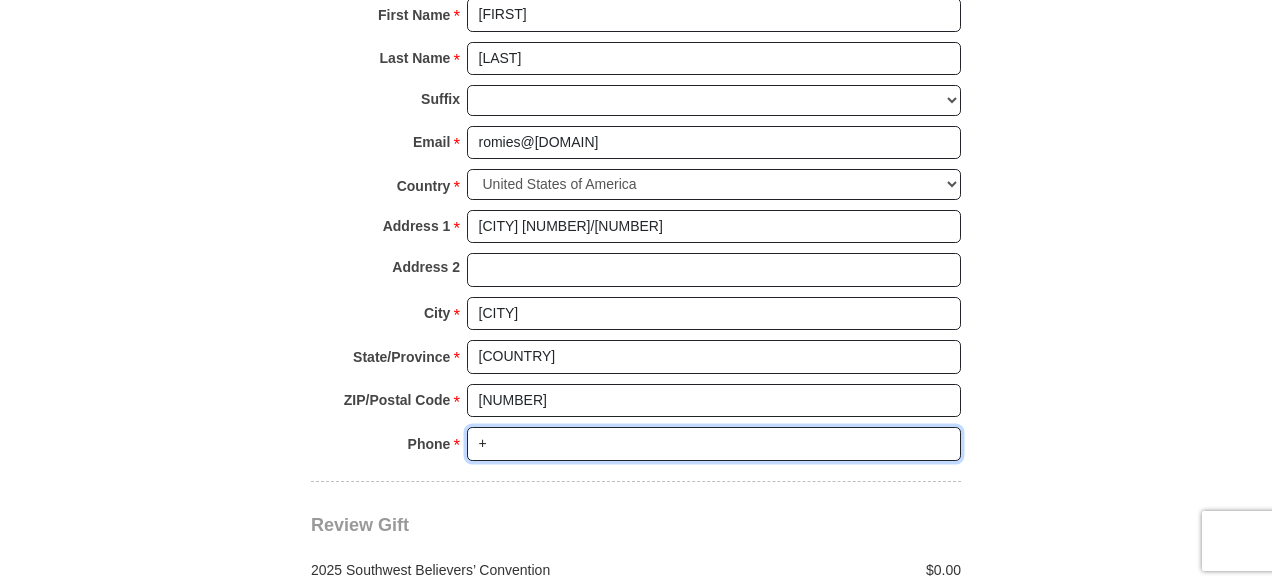 click on "+" at bounding box center (714, 444) 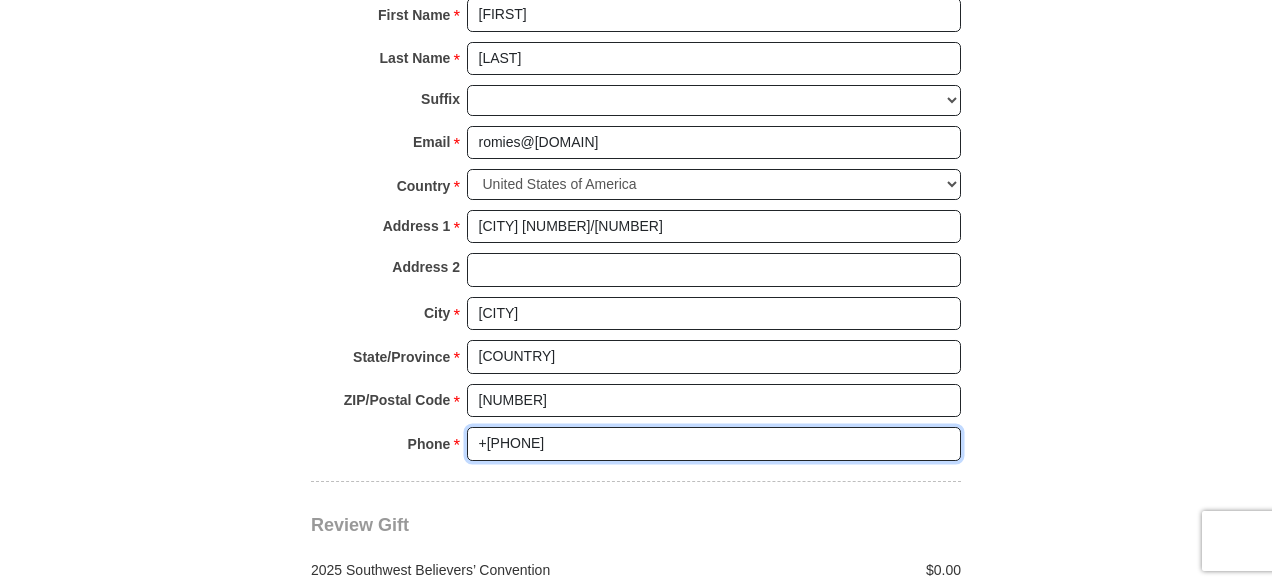 type on "+[PHONE]" 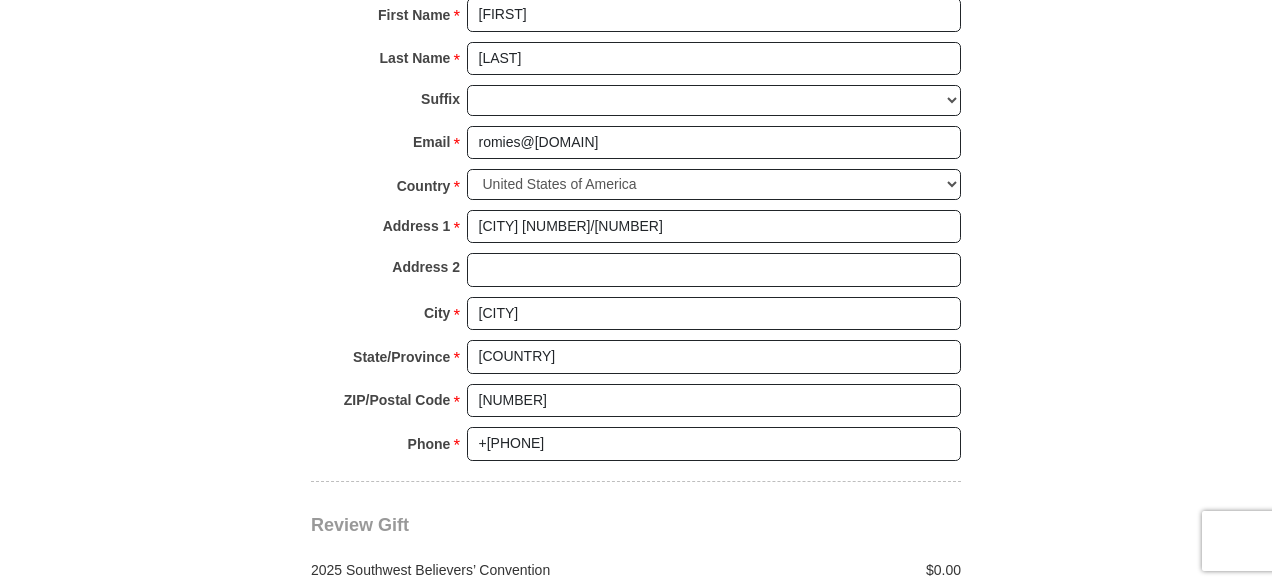click on "2025 Southwest Believers’ Convention
When you give, you're helping us accomplish our God-given mission of maturing believers all over the world in the use of their faith—using every available voice. We're committed to broadcasting the voice of victory via live events, television, radio, podcasts, websites, social media and much more. One Word from God can change someone’s life forever, and you can be a part of making it happen! Help people experience how one word from God can change their lives—forever!
Select Giving Amount
Amount must be a valid number
$25" at bounding box center [636, -338] 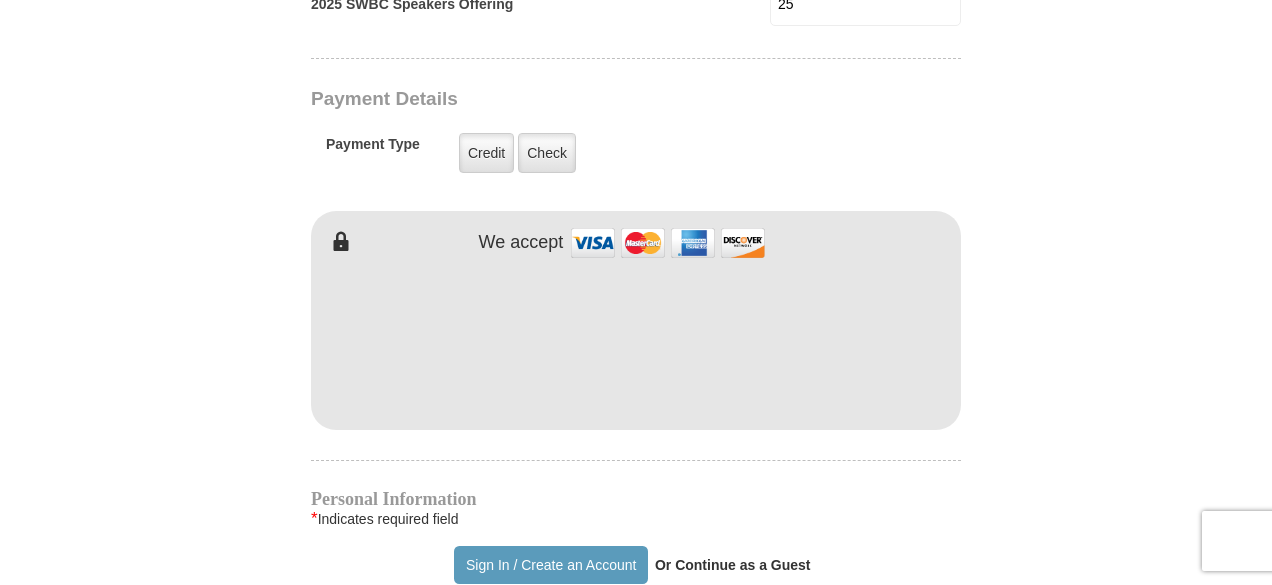 scroll, scrollTop: 1056, scrollLeft: 0, axis: vertical 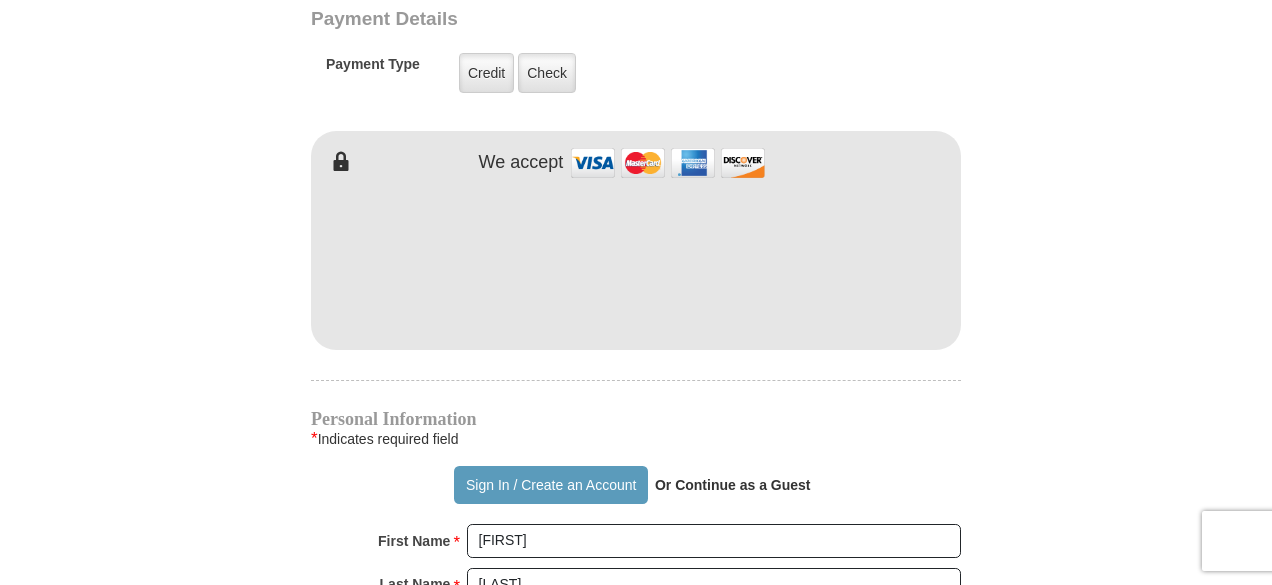 click on "2025 Southwest Believers’ Convention
When you give, you're helping us accomplish our God-given mission of maturing believers all over the world in the use of their faith—using every available voice. We're committed to broadcasting the voice of victory via live events, television, radio, podcasts, websites, social media and much more. One Word from God can change someone’s life forever, and you can be a part of making it happen! Help people experience how one word from God can change their lives—forever!
Select Giving Amount
Amount must be a valid number
$25" at bounding box center (636, 188) 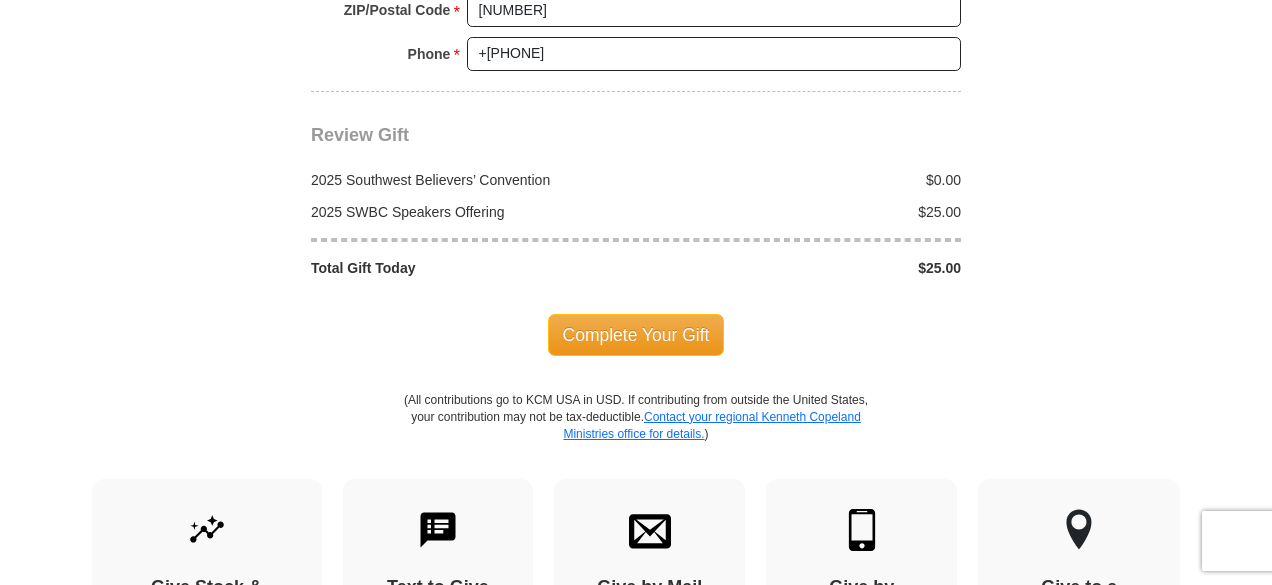 scroll, scrollTop: 2108, scrollLeft: 0, axis: vertical 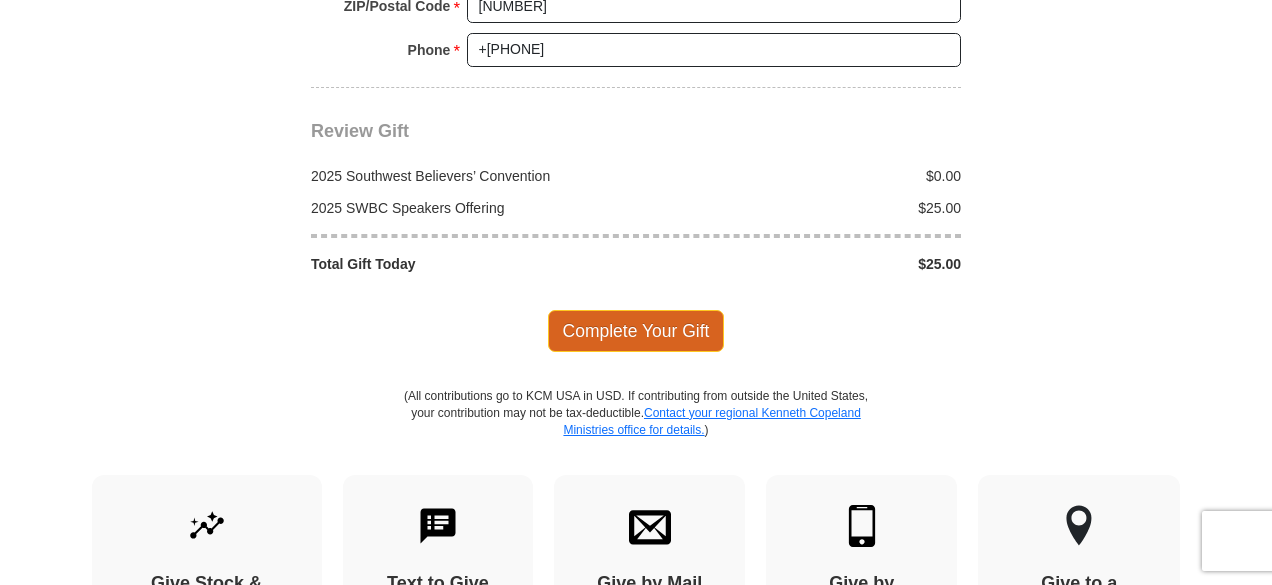 click on "Complete Your Gift" at bounding box center (636, 331) 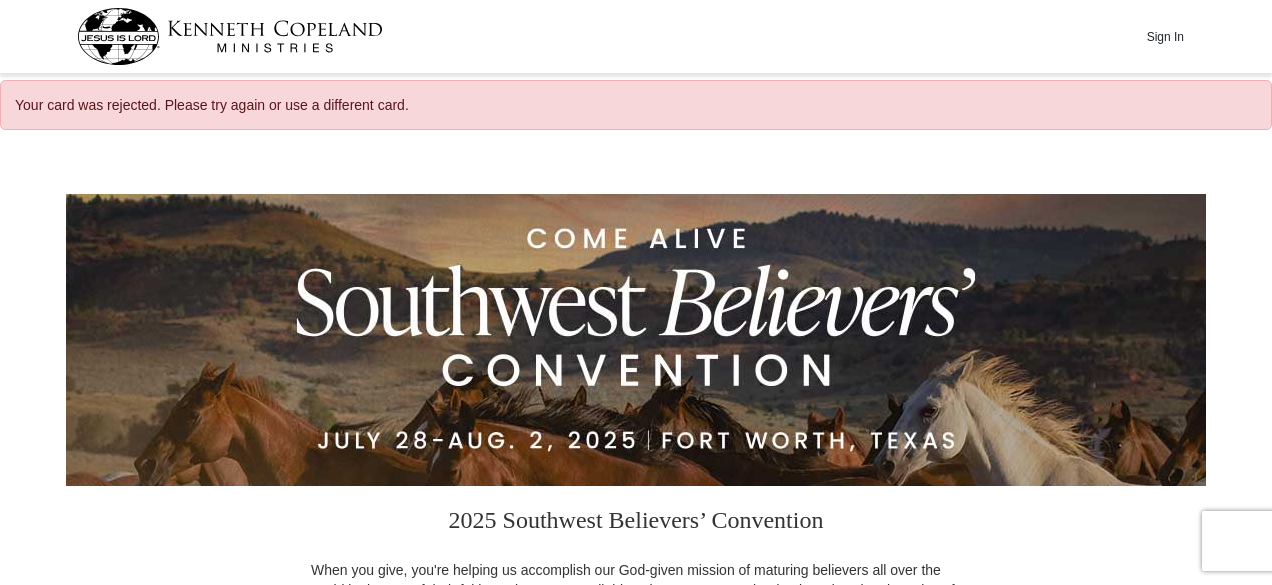 scroll, scrollTop: 0, scrollLeft: 0, axis: both 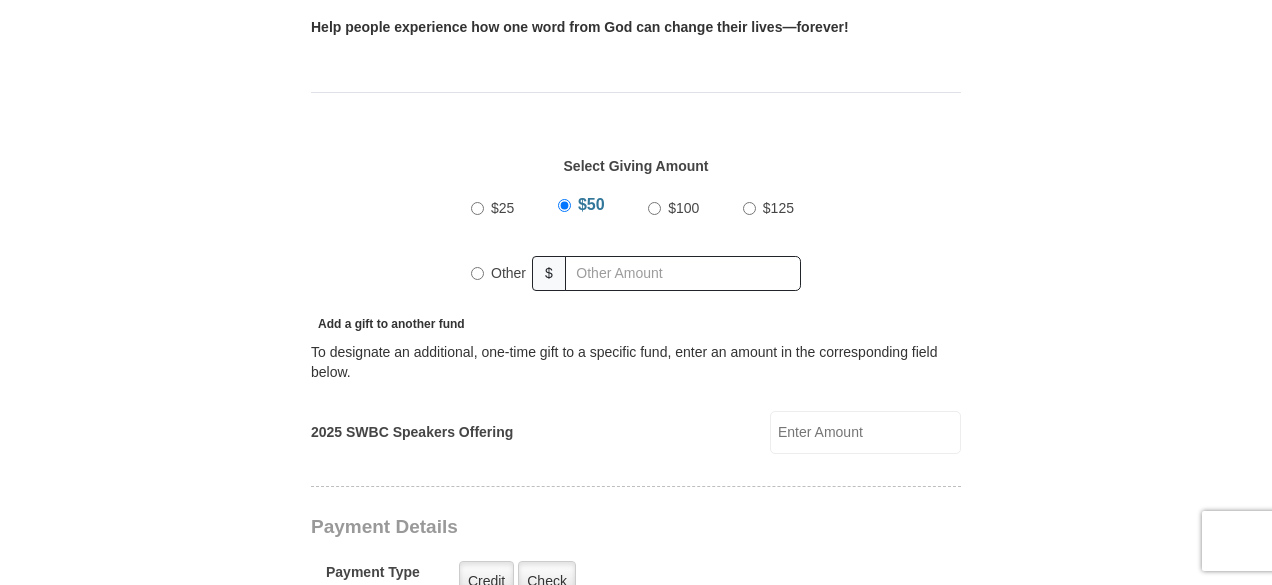 click on "Other" at bounding box center (477, 273) 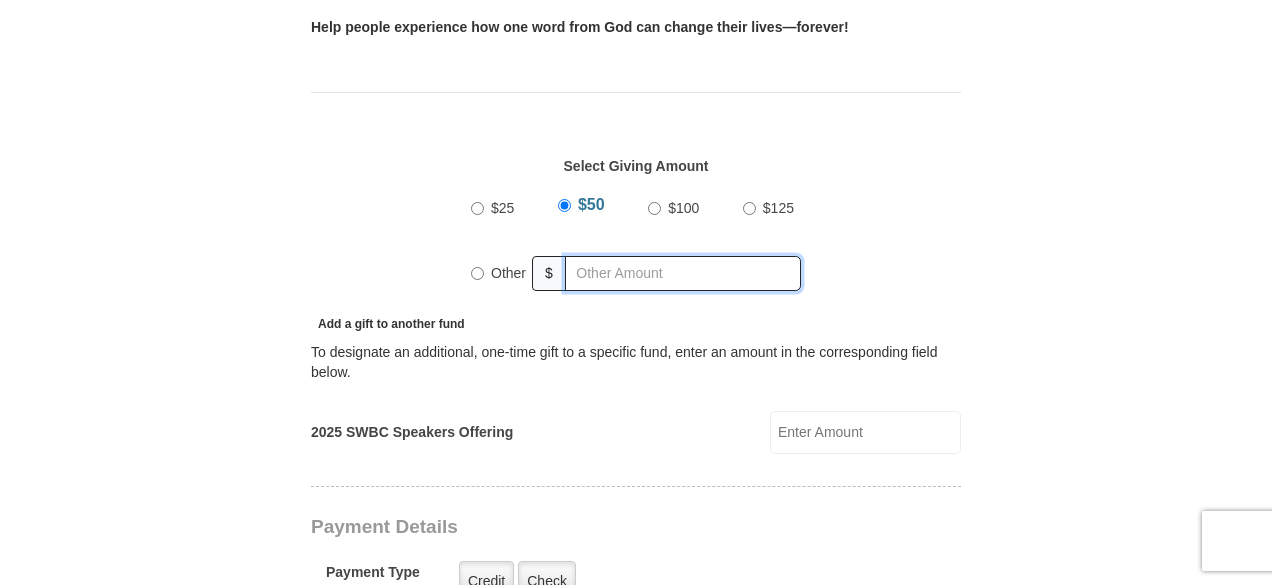 radio on "true" 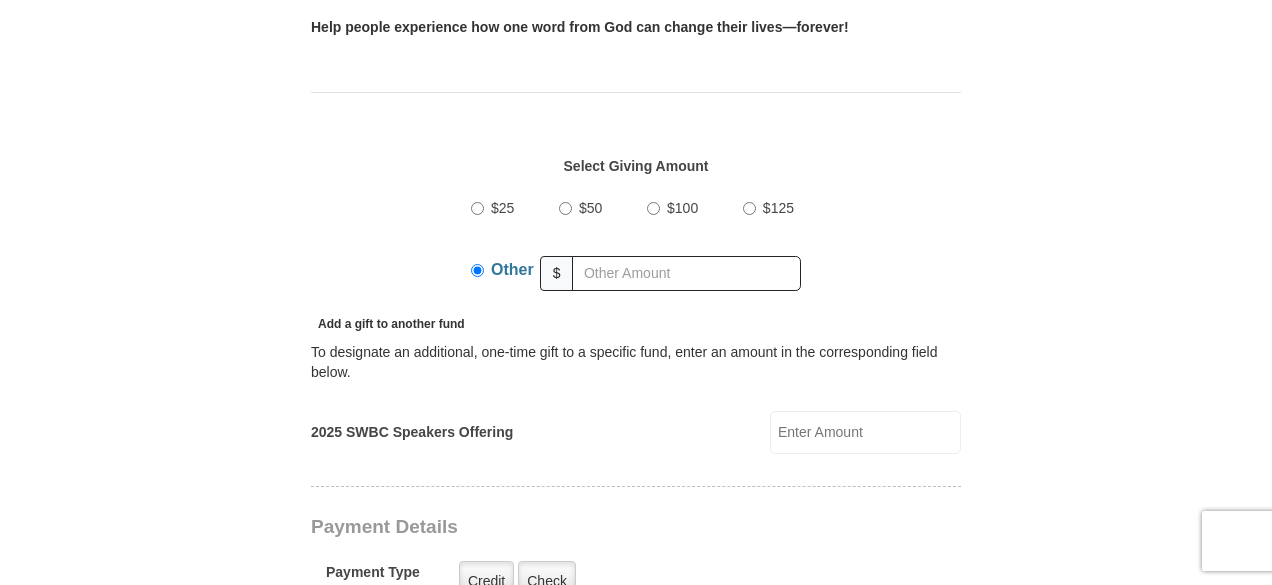 click on "2025 SWBC Speakers Offering" at bounding box center [865, 432] 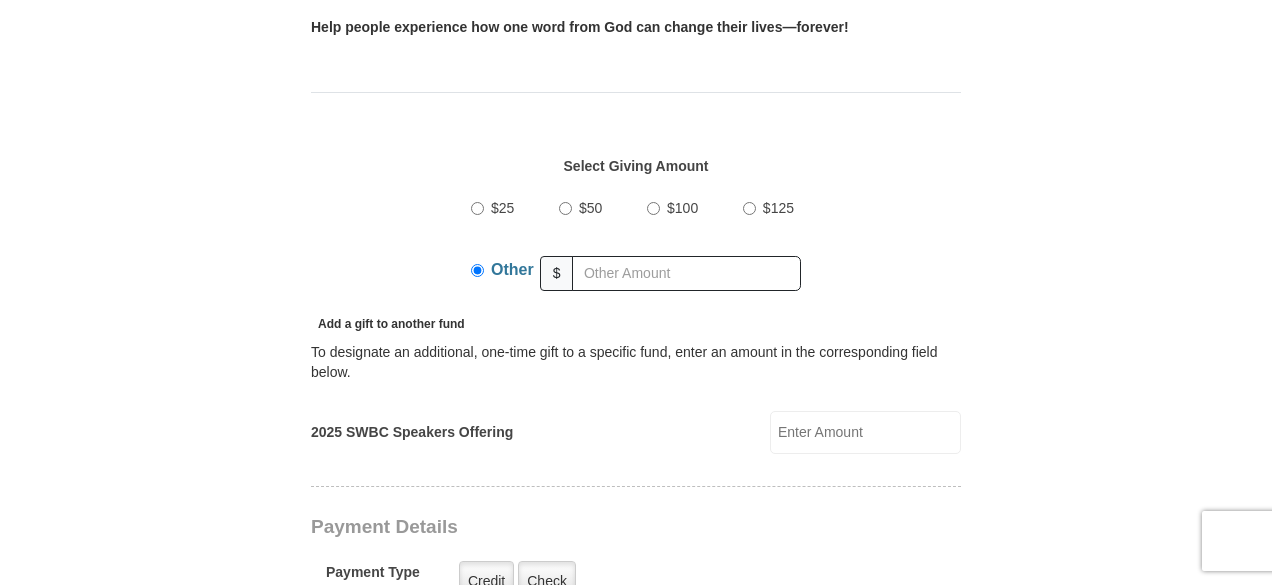 type on "25" 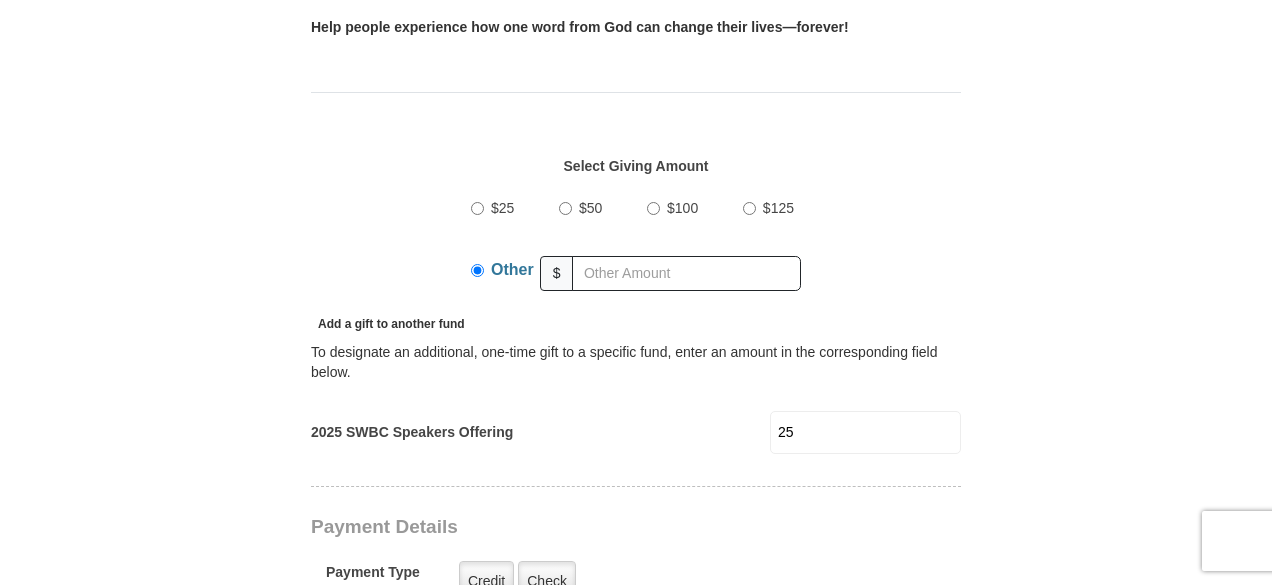 click on "2025 Southwest Believers’ Convention
When you give, you're helping us accomplish our God-given mission of maturing believers all over the world in the use of their faith—using every available voice. We're committed to broadcasting the voice of victory via live events, television, radio, podcasts, websites, social media and much more. One Word from God can change someone’s life forever, and you can be a part of making it happen! Help people experience how one word from God can change their lives—forever!
Select Giving Amount
Amount must be a valid number
$25" at bounding box center [636, 694] 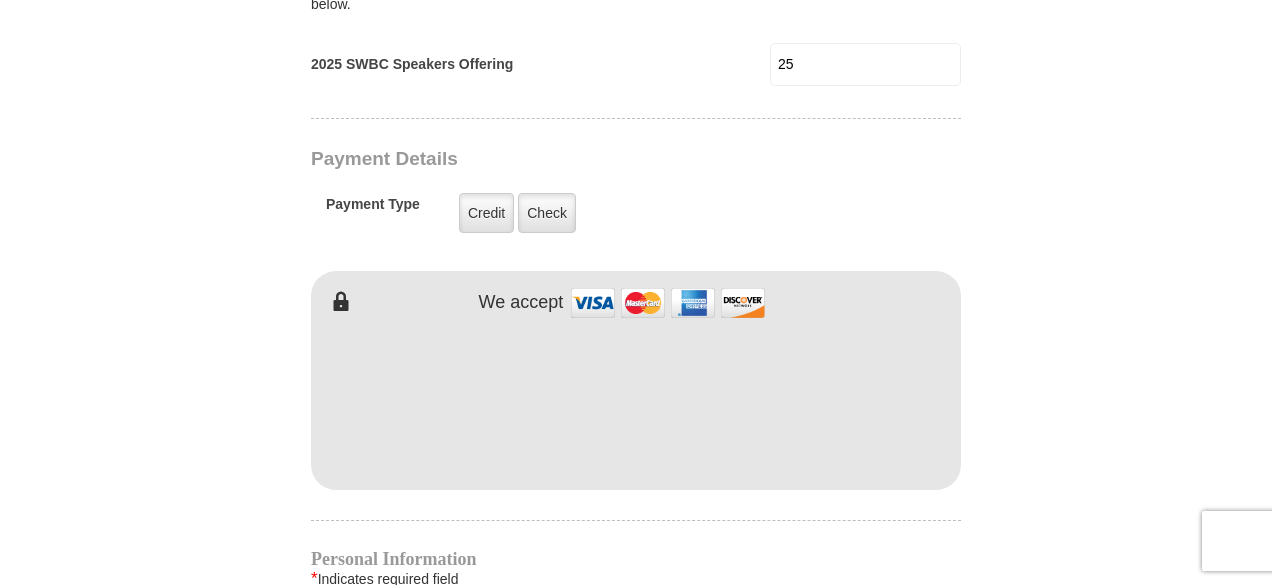 scroll, scrollTop: 1104, scrollLeft: 0, axis: vertical 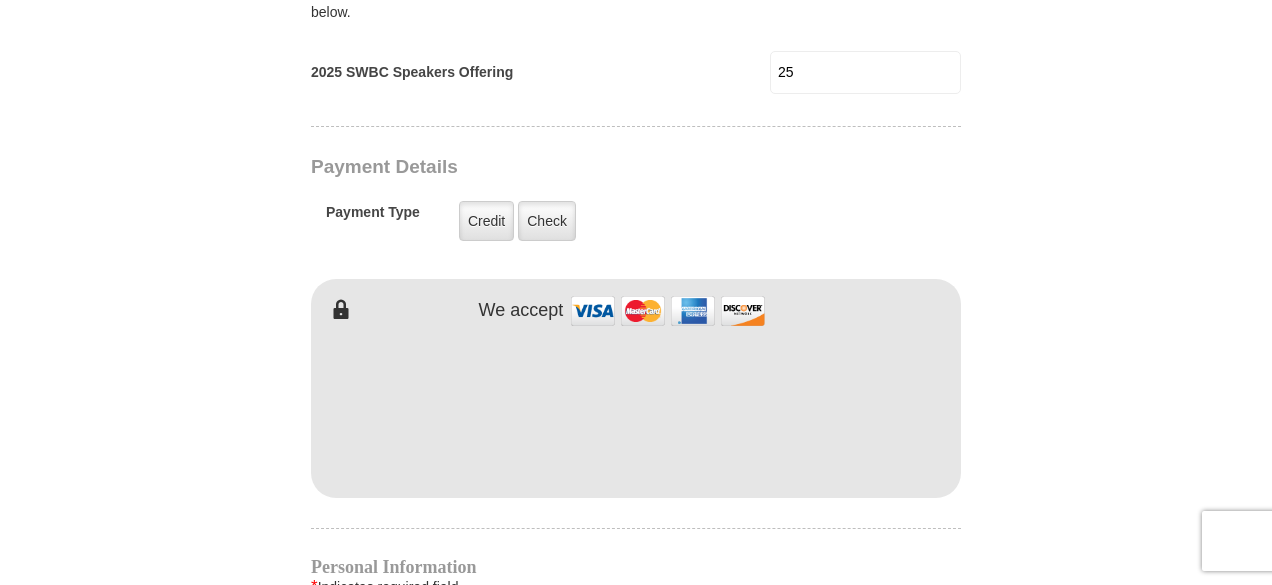 click on "2025 Southwest Believers’ Convention
When you give, you're helping us accomplish our God-given mission of maturing believers all over the world in the use of their faith—using every available voice. We're committed to broadcasting the voice of victory via live events, television, radio, podcasts, websites, social media and much more. One Word from God can change someone’s life forever, and you can be a part of making it happen! Help people experience how one word from God can change their lives—forever!
Select Giving Amount
Amount must be a valid number
$25" at bounding box center (636, 334) 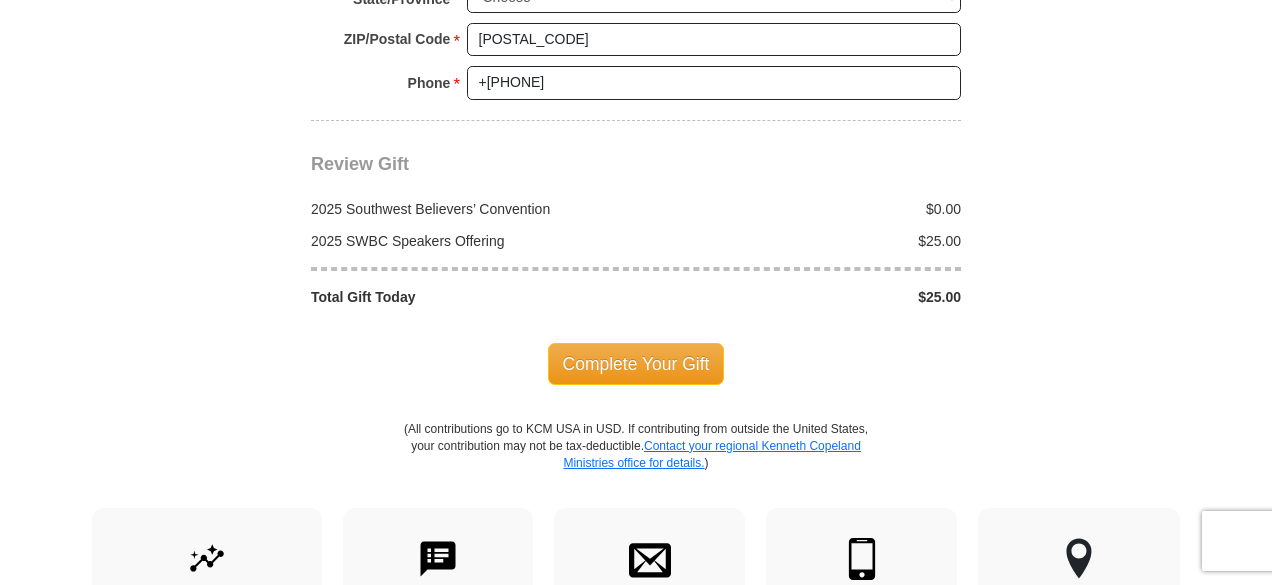 scroll, scrollTop: 2140, scrollLeft: 0, axis: vertical 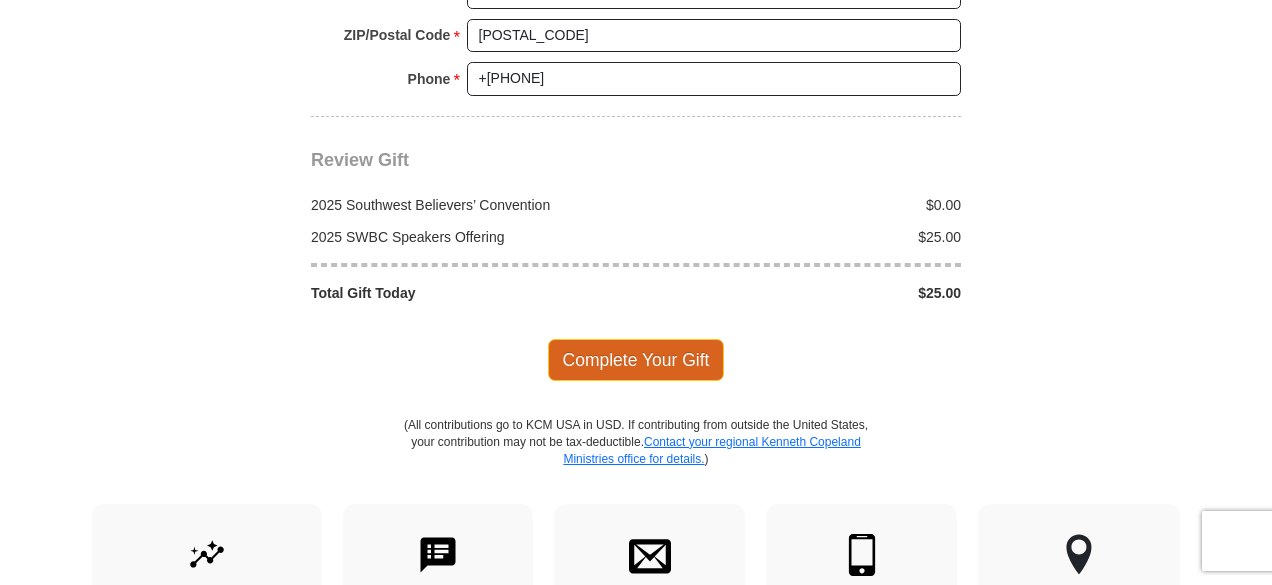 click on "Complete Your Gift" at bounding box center [636, 360] 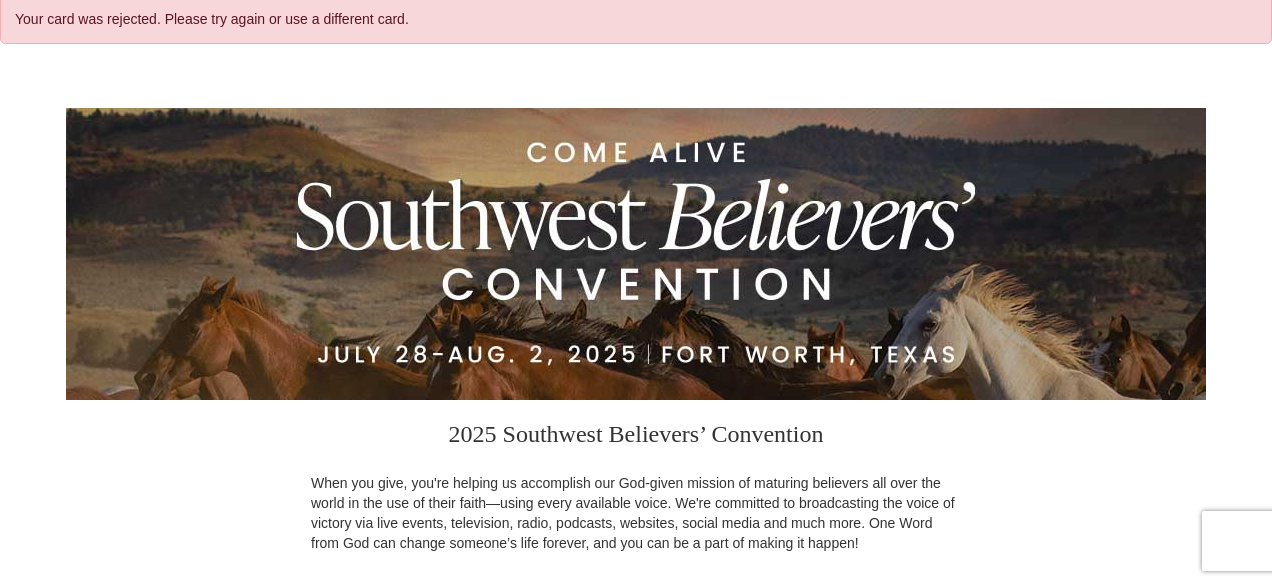 scroll, scrollTop: 117, scrollLeft: 0, axis: vertical 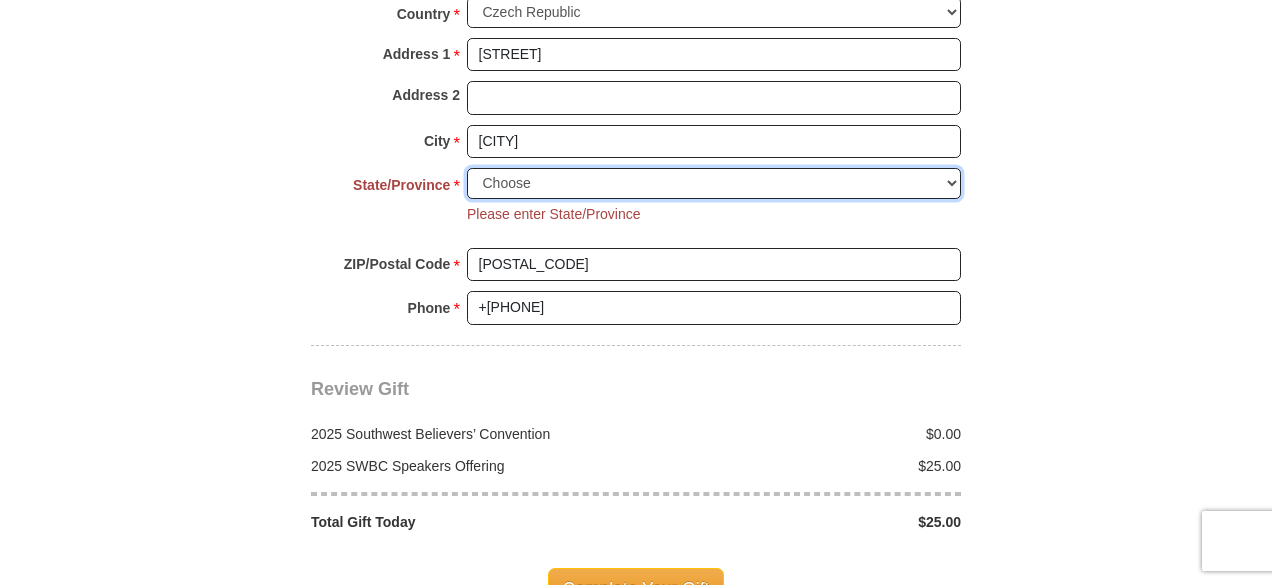 click on "Choose Alabama Alaska American Samoa Arizona Arkansas Armed Forces Americas Armed Forces Europe Armed Forces Pacific California Colorado Connecticut Delaware District of Columbia Federated States of Micronesia Florida Georgia Guam Hawaii Idaho Illinois Indiana Iowa Kansas Kentucky Louisiana Maine Marshall Islands Maryland Massachusetts Michigan Minnesota Mississippi Missouri Montana Nebraska Nevada New Hampshire New Jersey New Mexico New York North Carolina North Dakota Northern Mariana Islands Ohio Oklahoma Oregon Palau Pennsylvania Puerto Rico Rhode Island South Carolina South Dakota Tennessee Texas Utah Vermont Virgin Islands Virginia Washington West Virginia Wisconsin Wyoming" at bounding box center [714, 183] 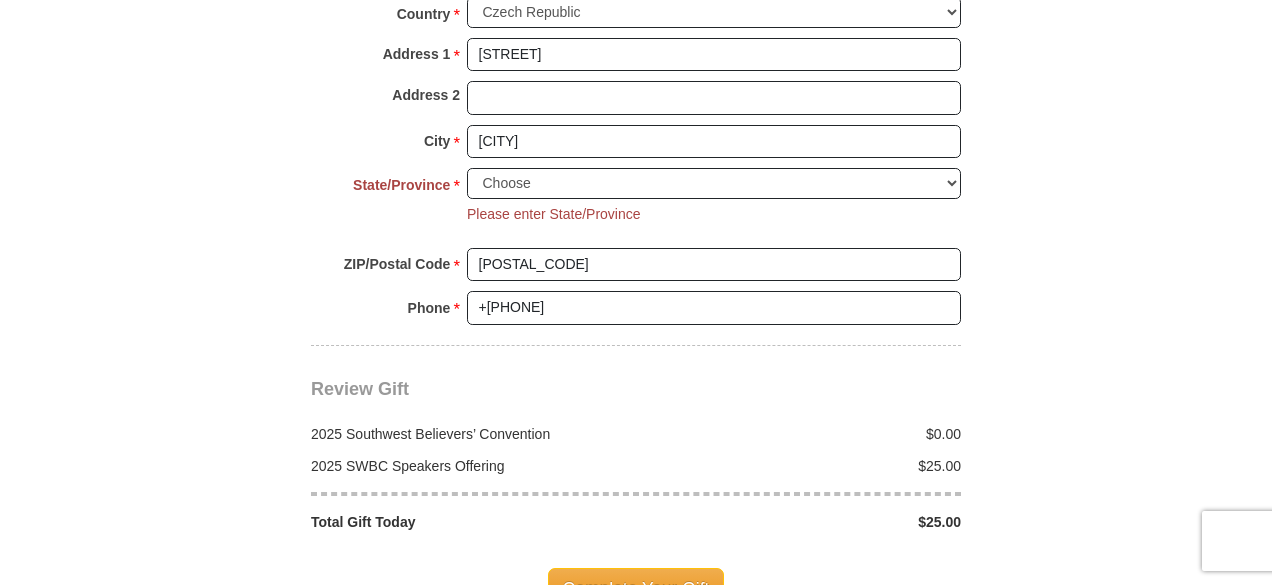 click on "2025 Southwest Believers’ Convention
When you give, you're helping us accomplish our God-given mission of maturing believers all over the world in the use of their faith—using every available voice. We're committed to broadcasting the voice of victory via live events, television, radio, podcasts, websites, social media and much more. One Word from God can change someone’s life forever, and you can be a part of making it happen! Help people experience how one word from God can change their lives—forever!
Select Giving Amount
Amount must be a valid number
$25" at bounding box center [636, -492] 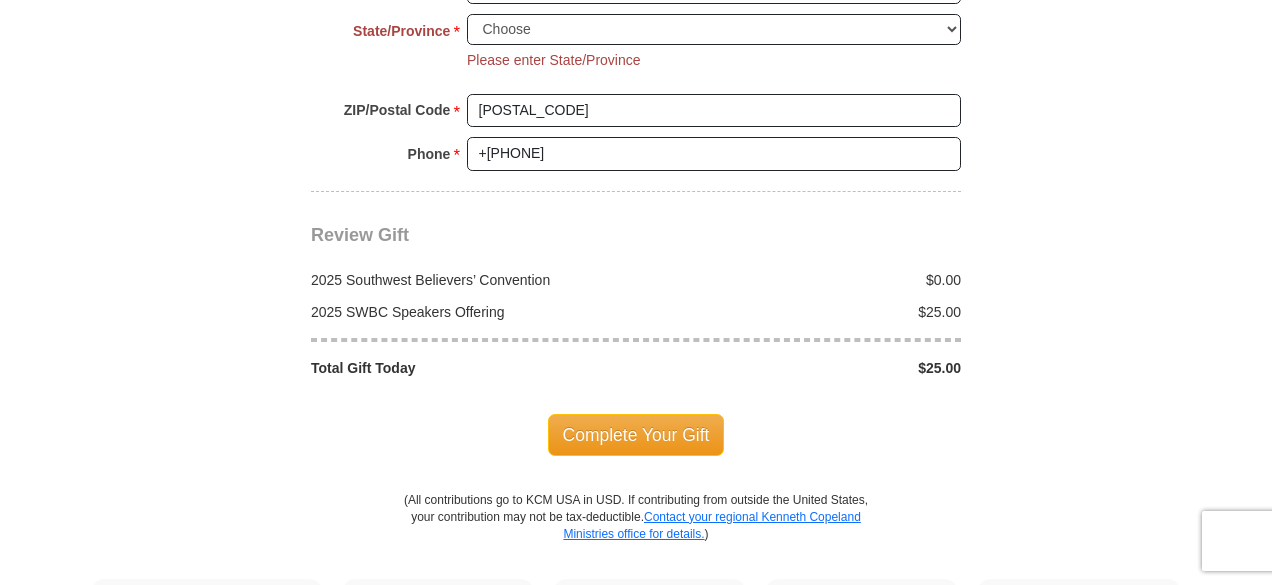 scroll, scrollTop: 2148, scrollLeft: 0, axis: vertical 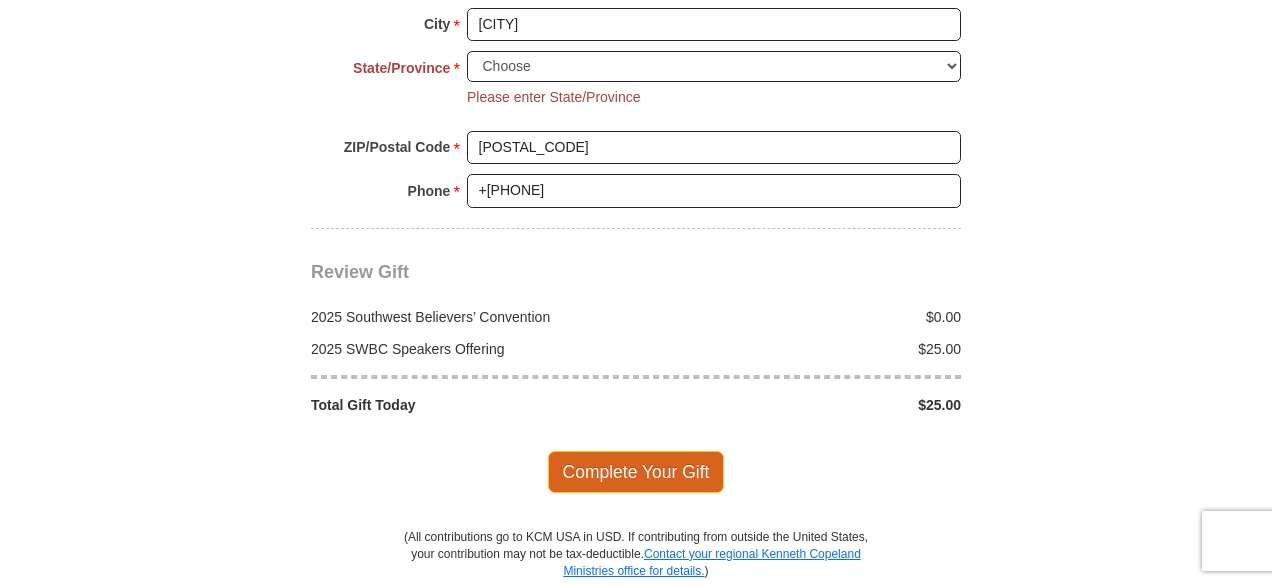 click on "Complete Your Gift" at bounding box center (636, 472) 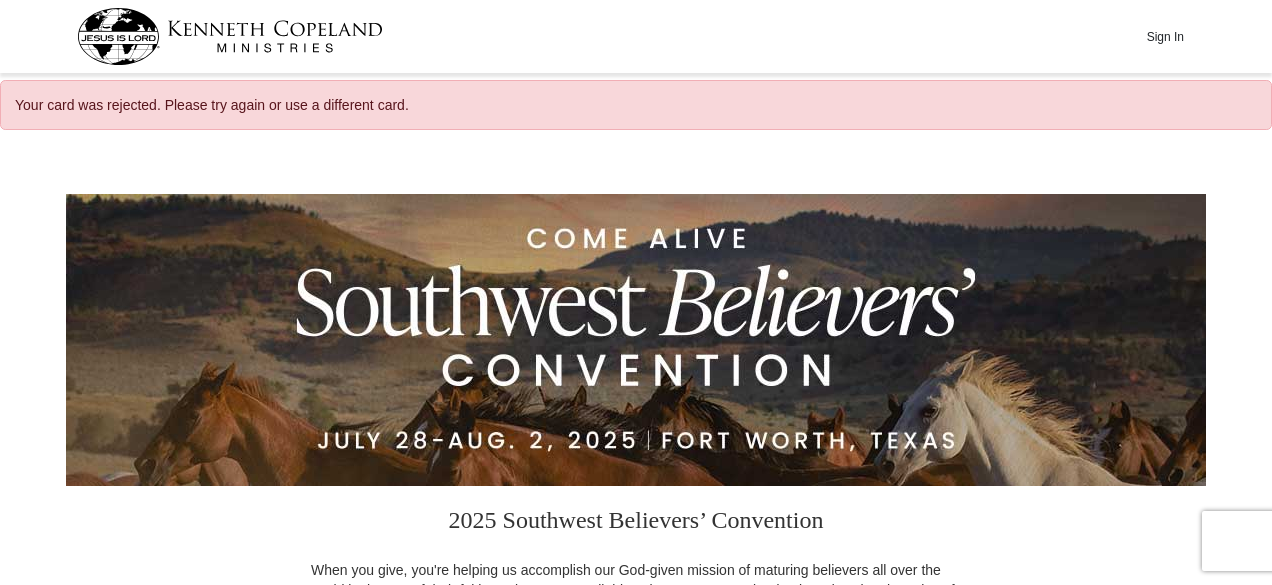scroll, scrollTop: 0, scrollLeft: 0, axis: both 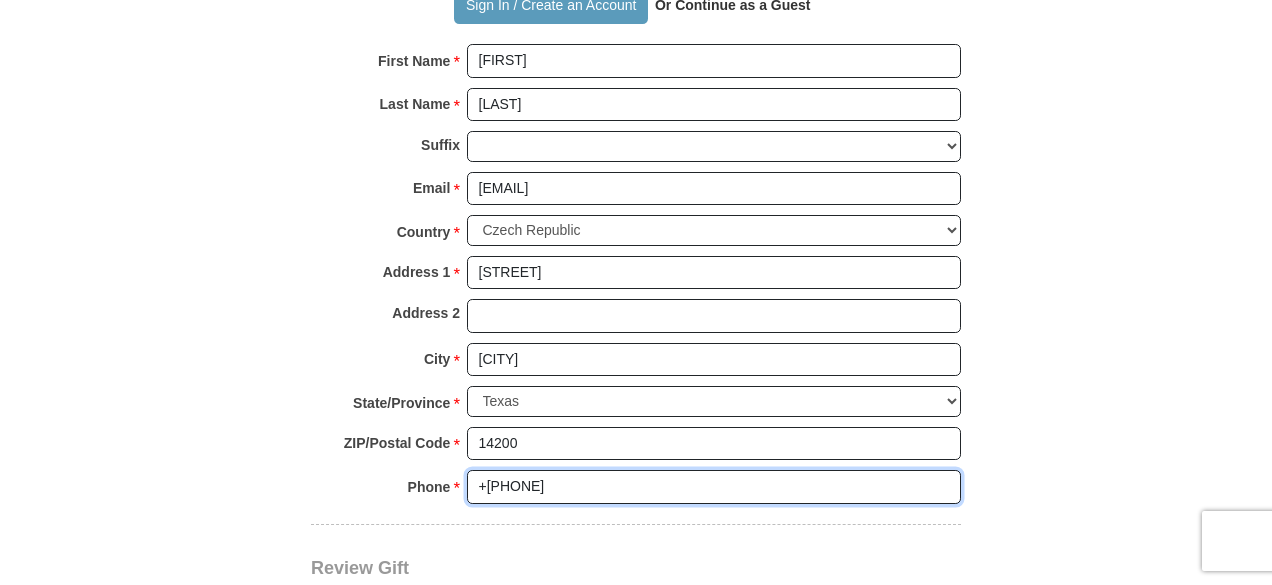 click on "+[PHONE]" at bounding box center [714, 487] 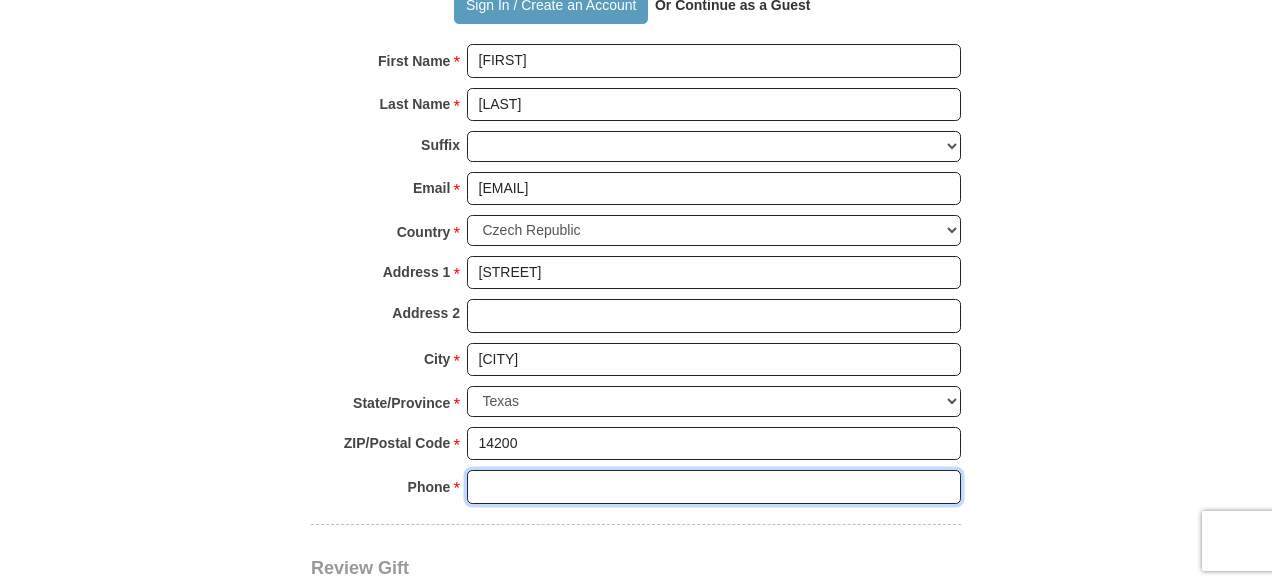 type 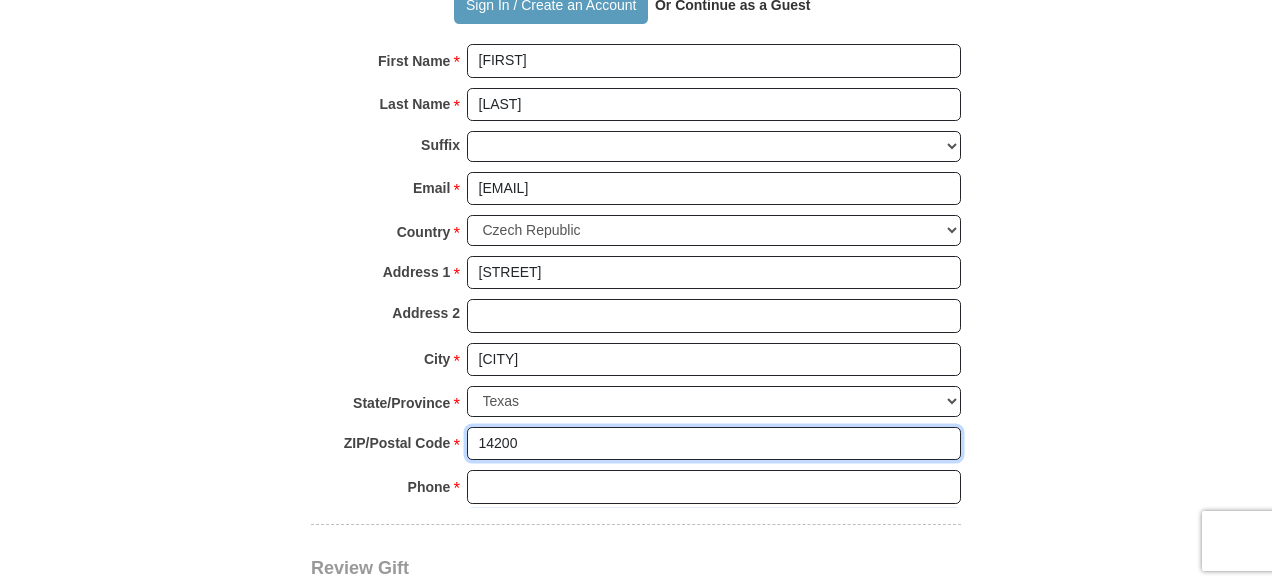 click on "14200" at bounding box center (714, 444) 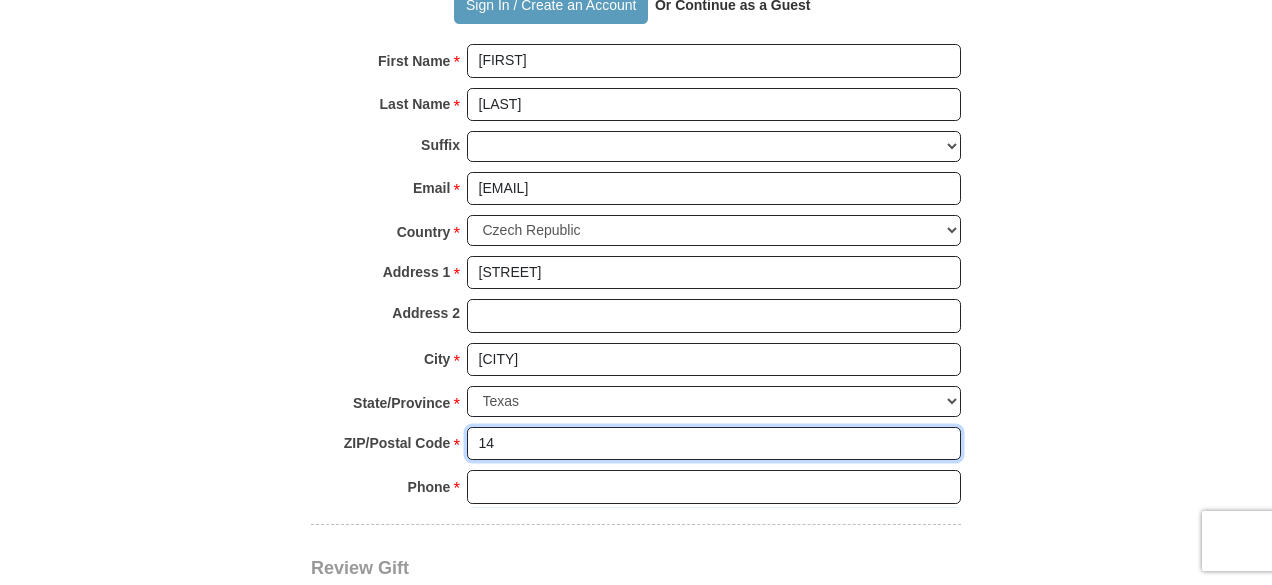 type on "1" 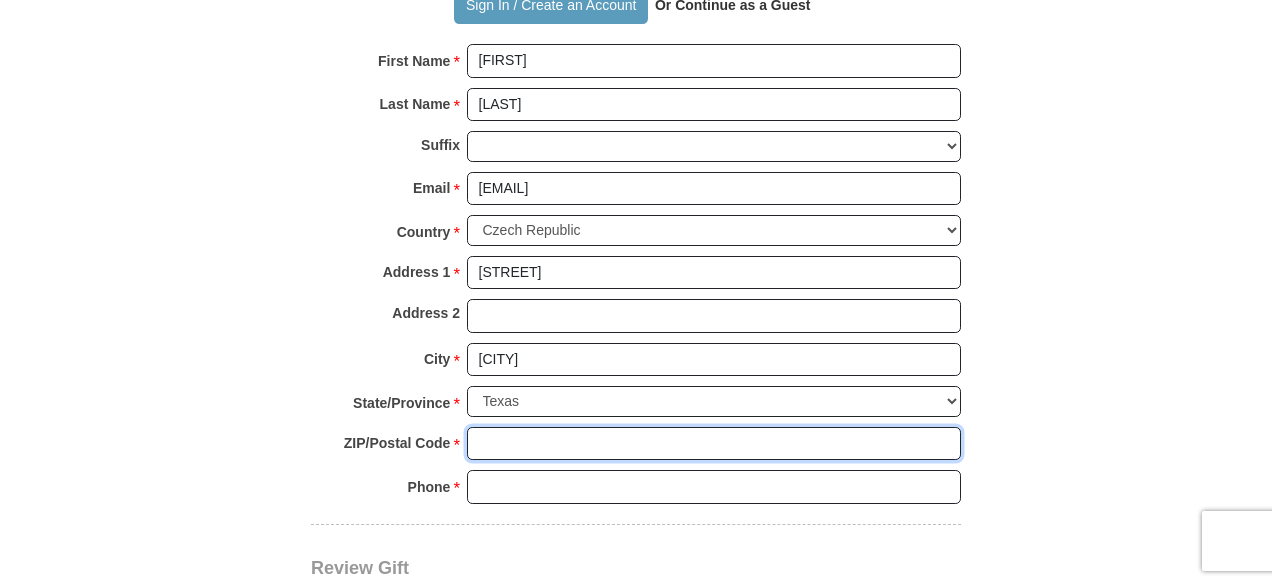 type 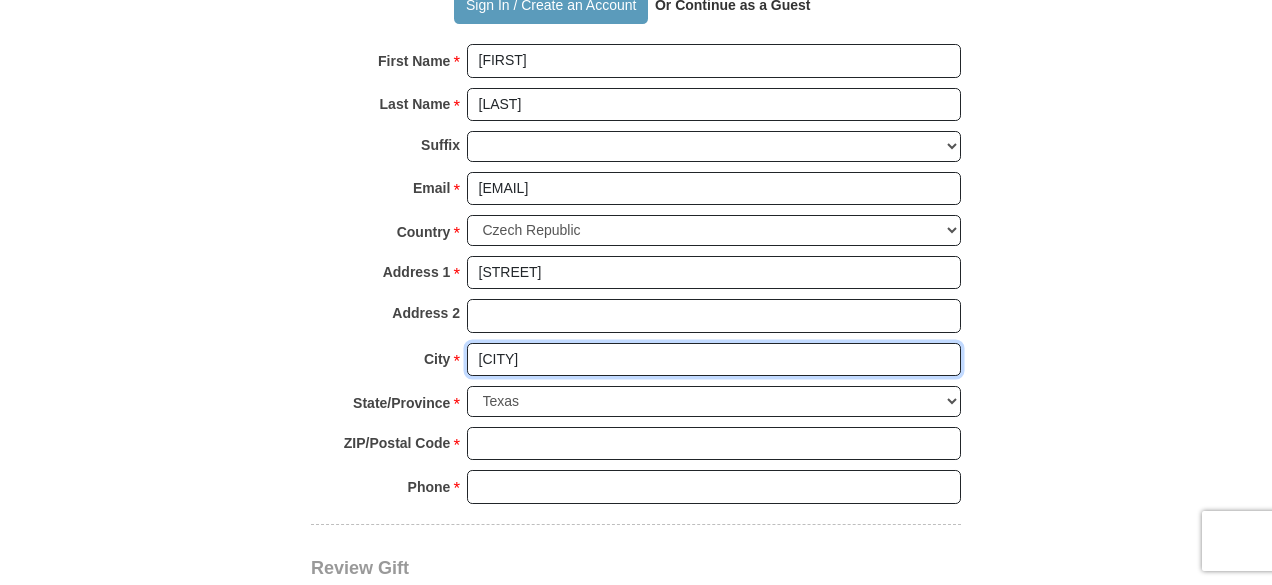 click on "[CITY]" at bounding box center (714, 360) 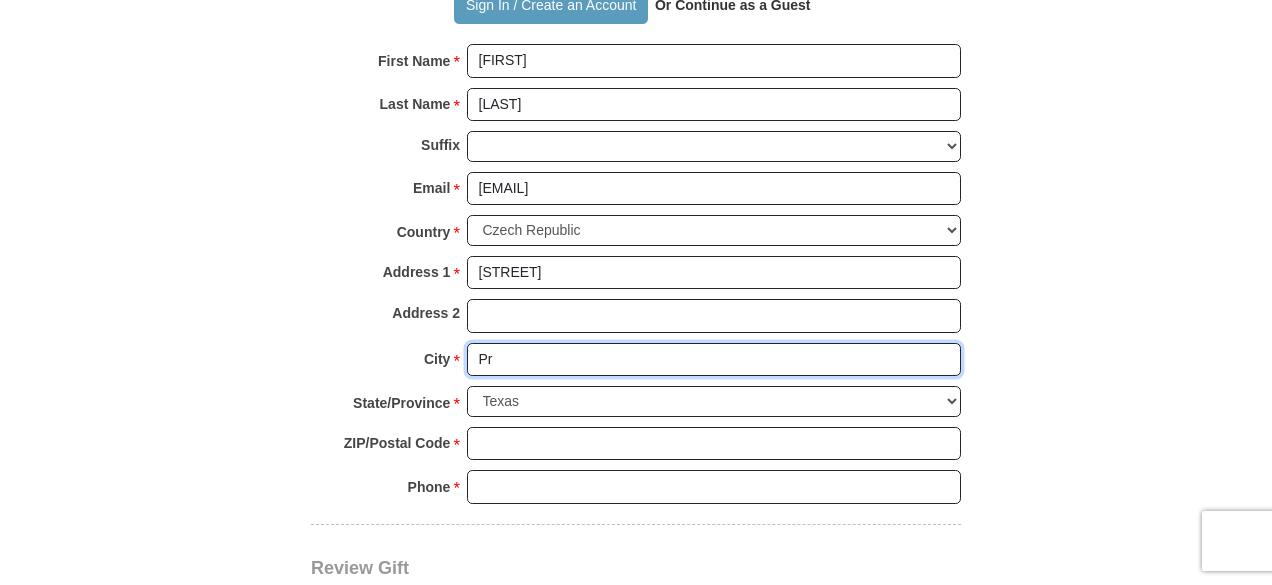 type on "P" 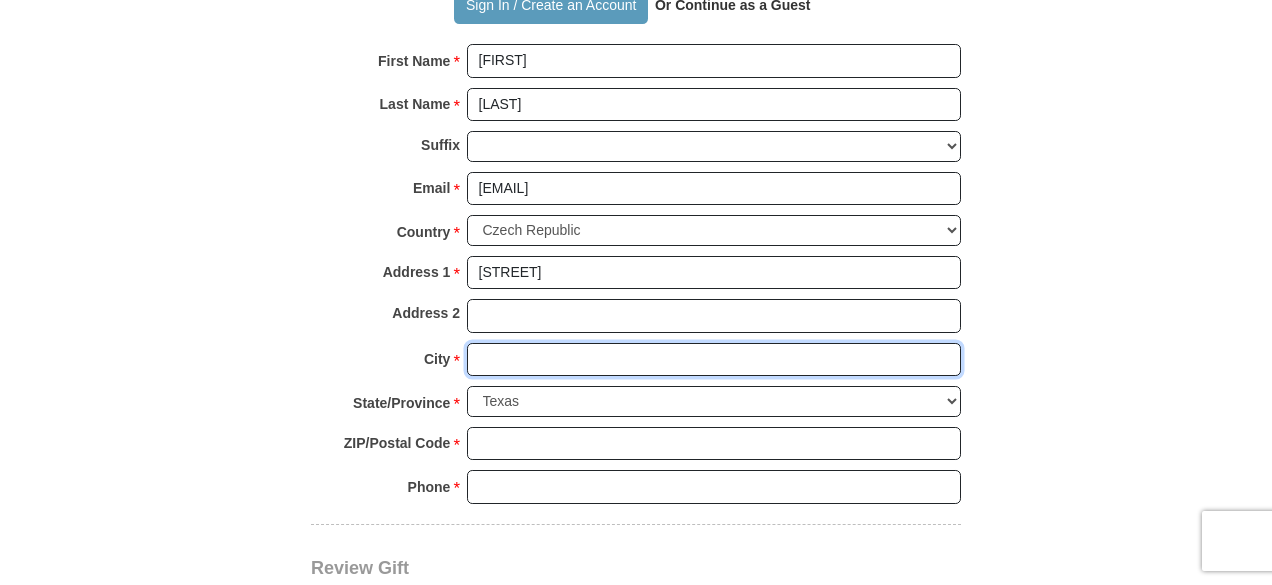 type 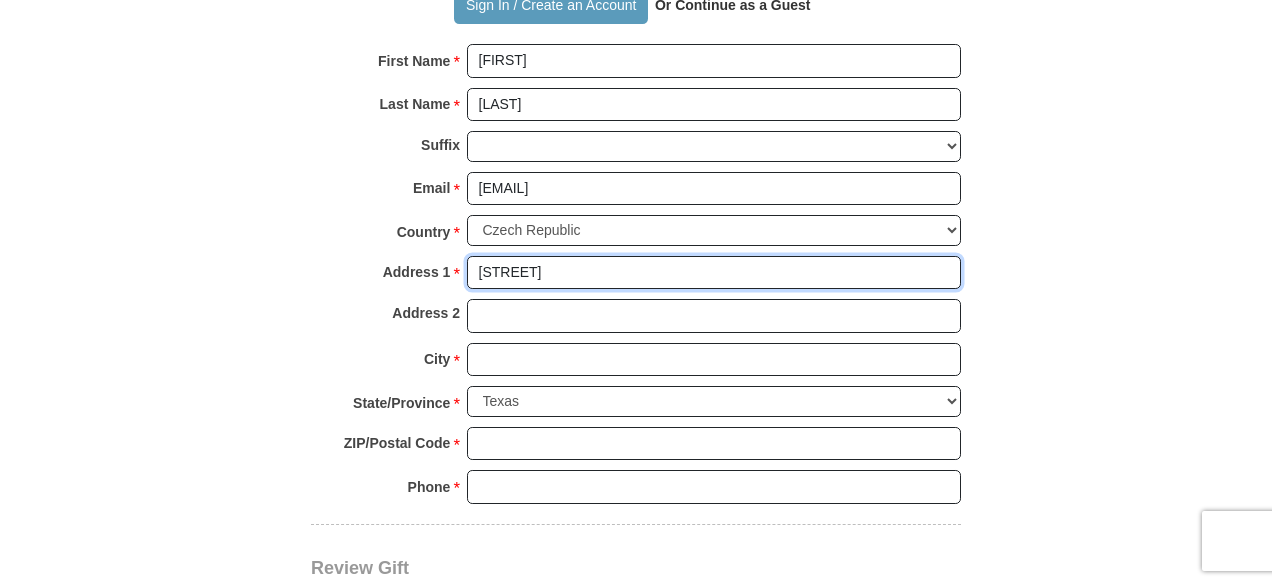 click on "[STREET]" at bounding box center [714, 273] 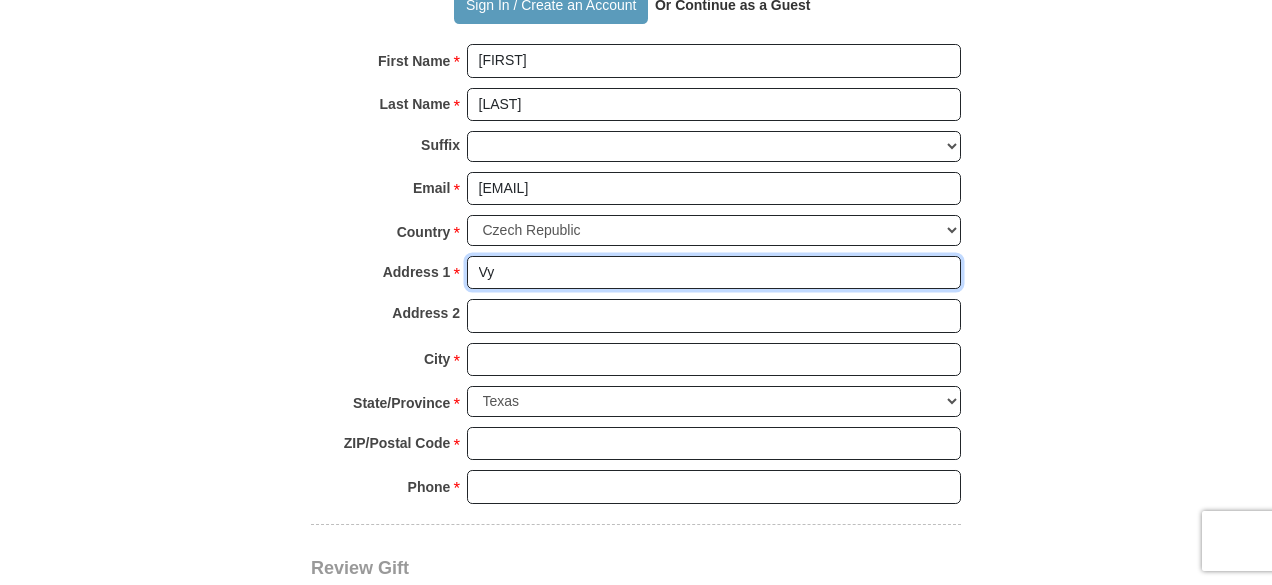 type on "V" 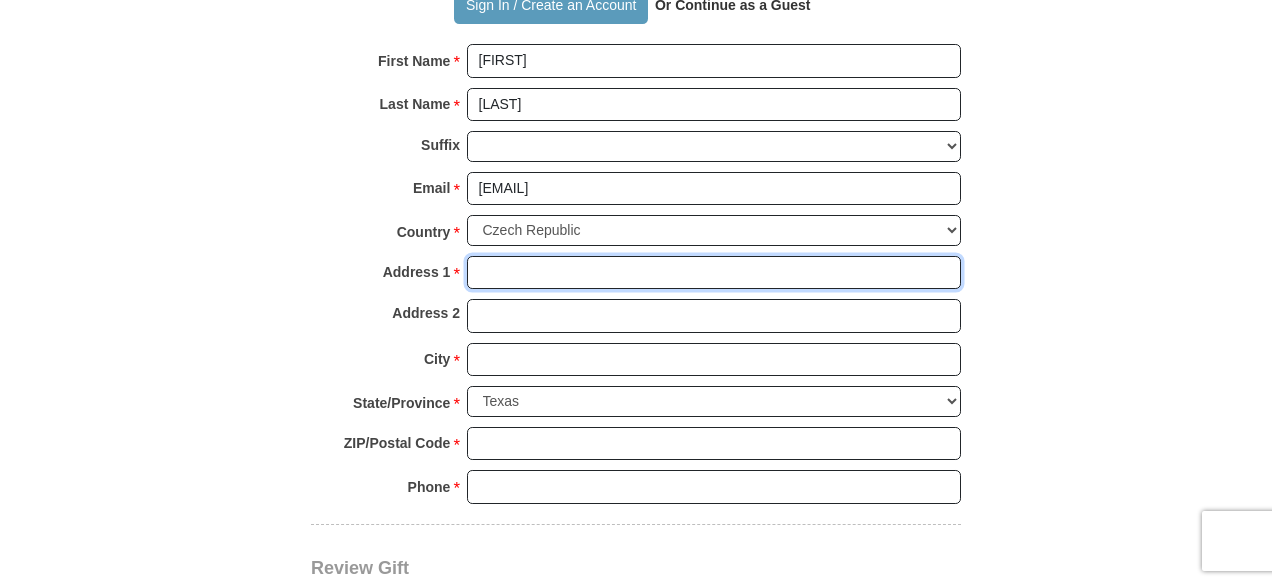 type 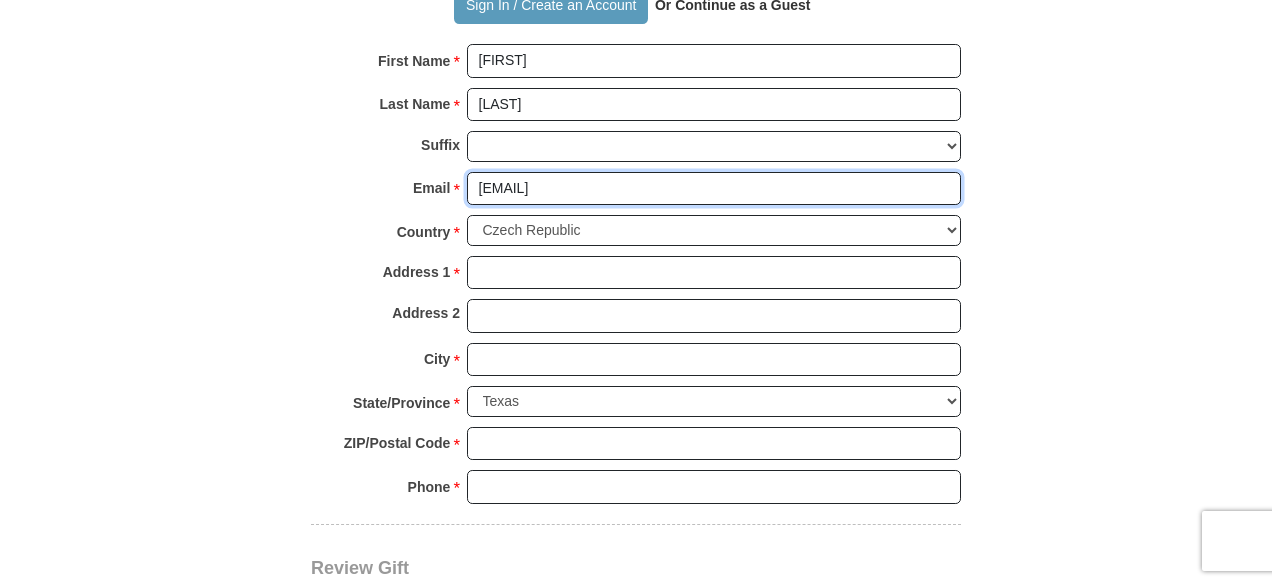 click on "[EMAIL]" at bounding box center [714, 189] 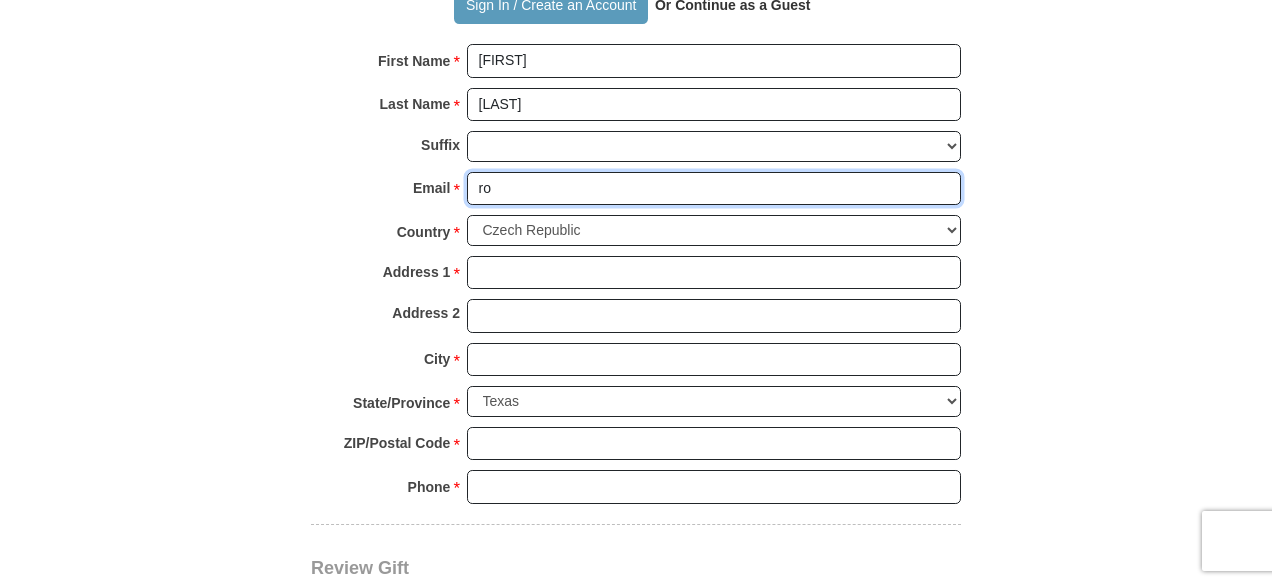 type on "r" 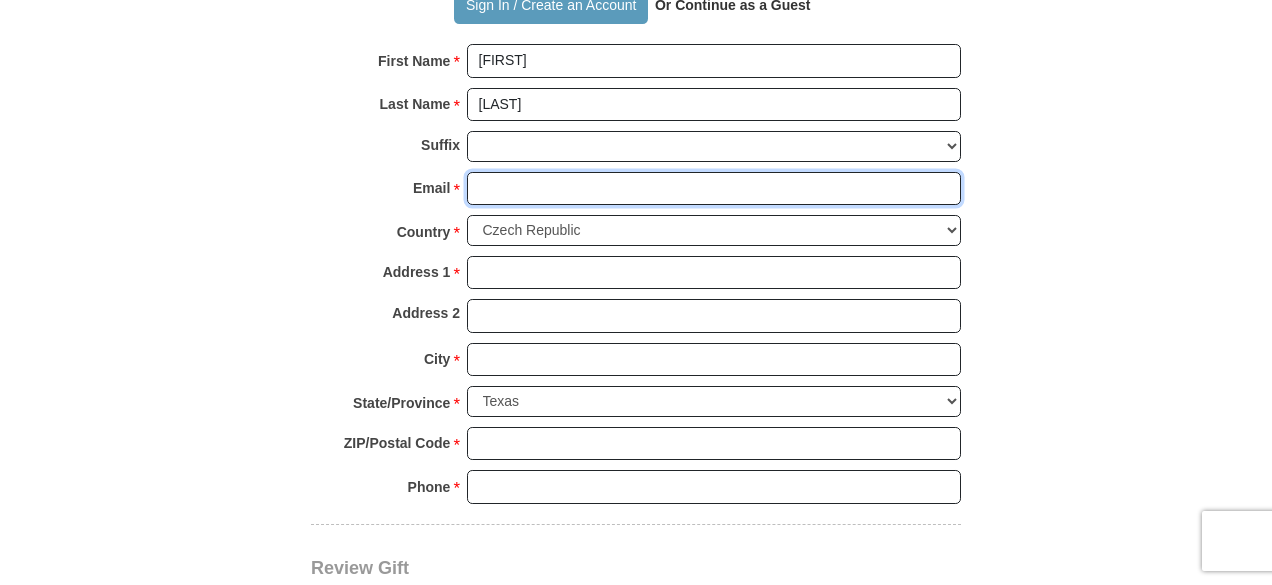 type 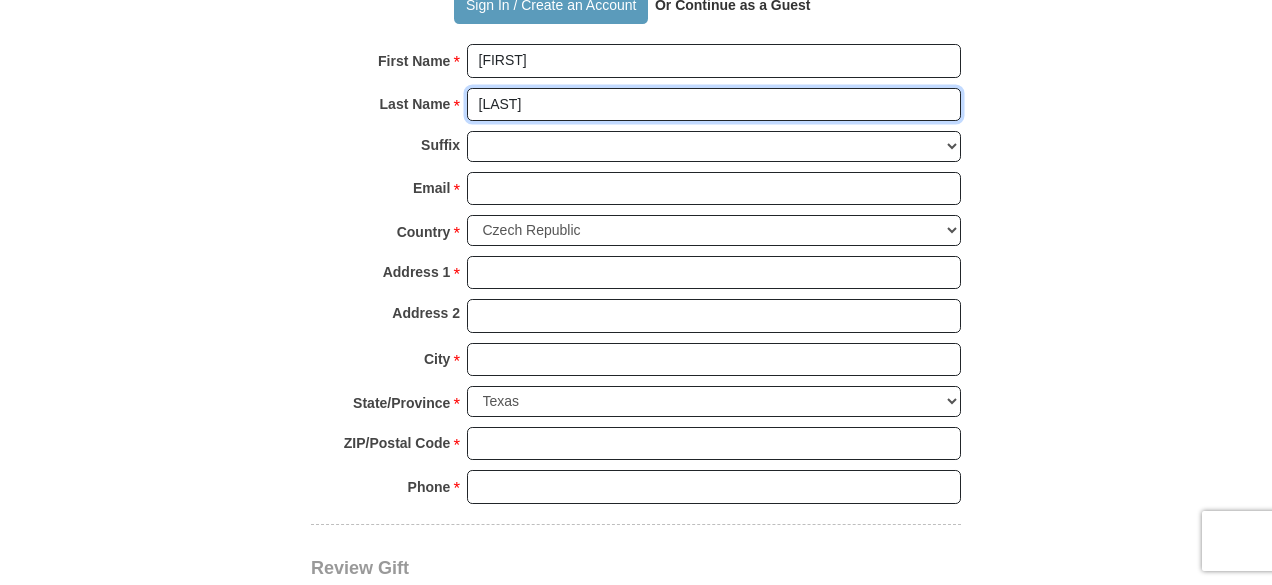 click on "[LAST]" at bounding box center [714, 105] 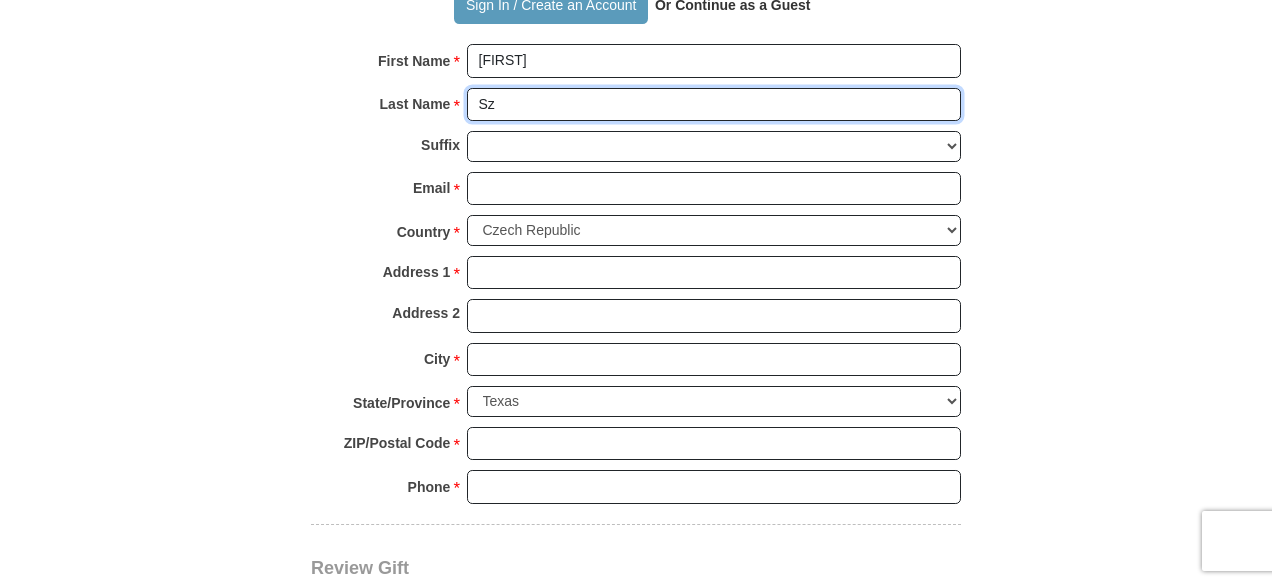 type on "S" 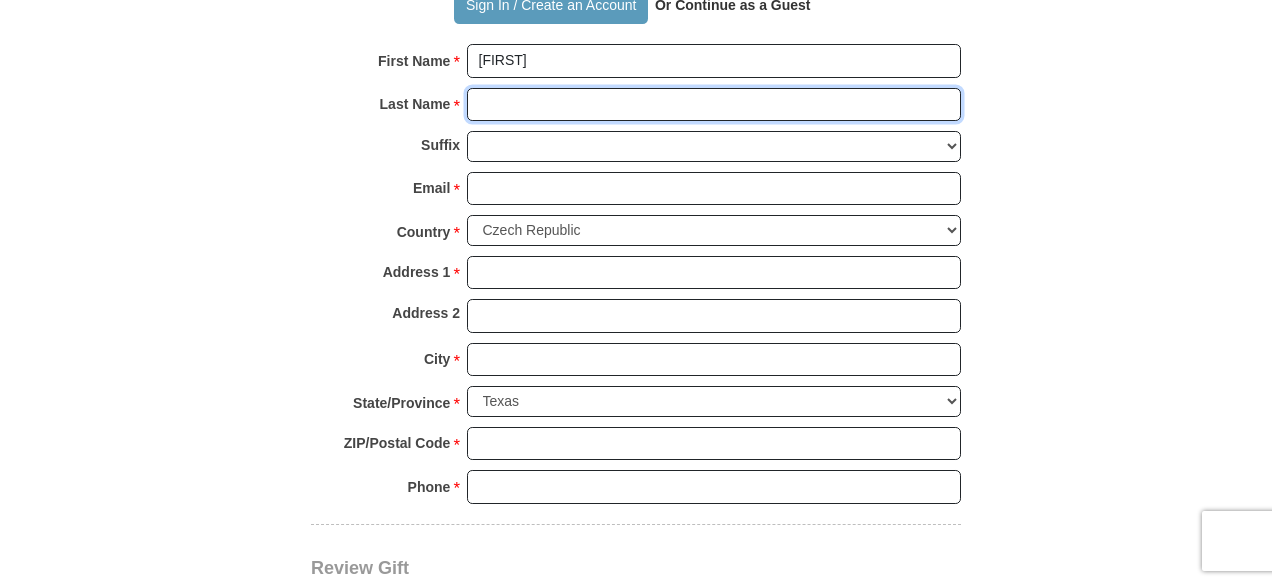 type 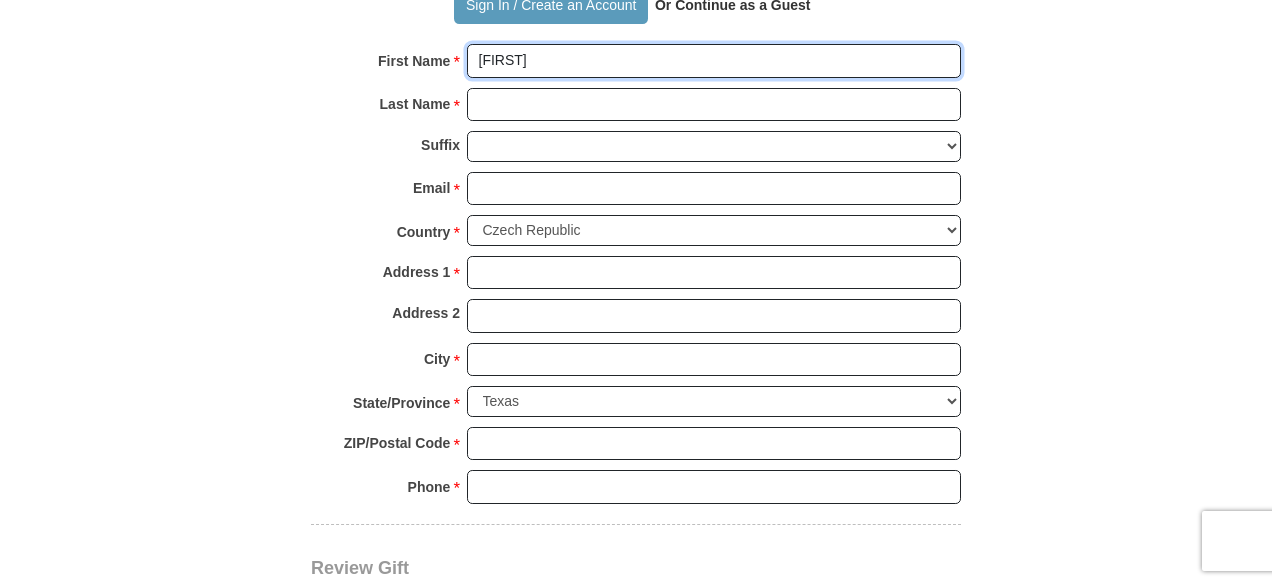 click on "[FIRST]" at bounding box center [714, 61] 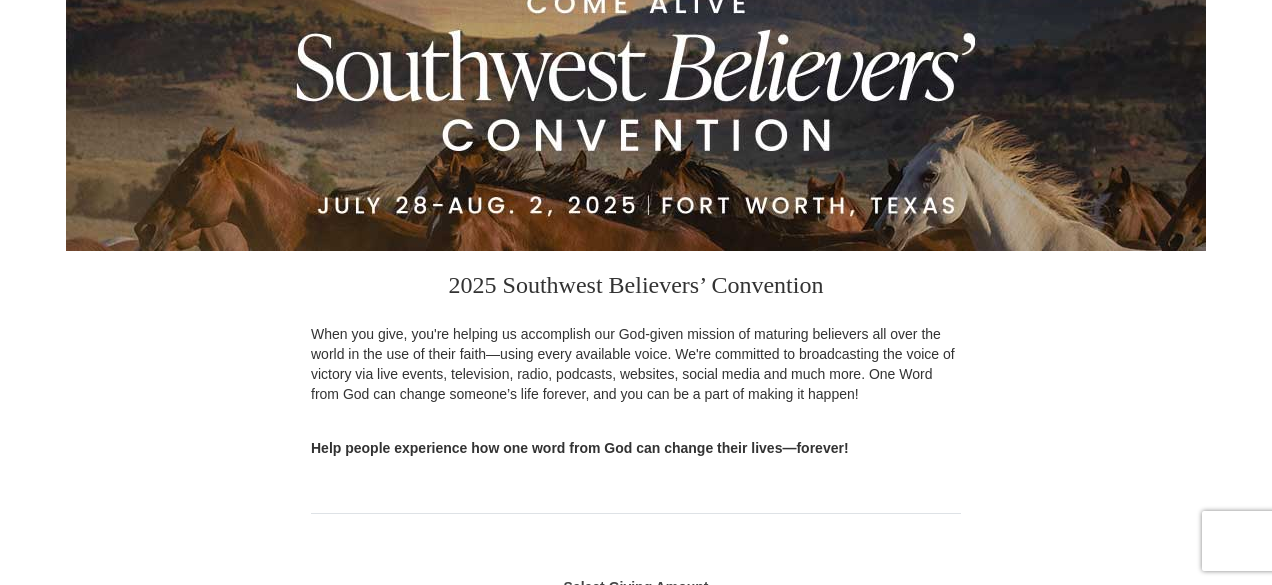 scroll, scrollTop: 0, scrollLeft: 0, axis: both 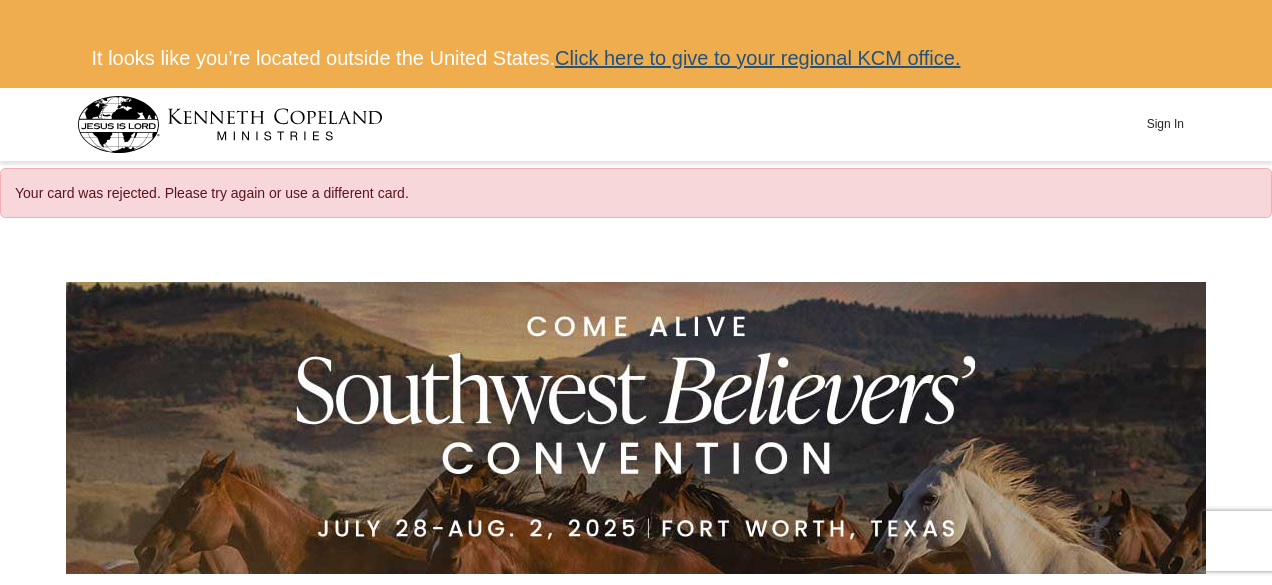 type 